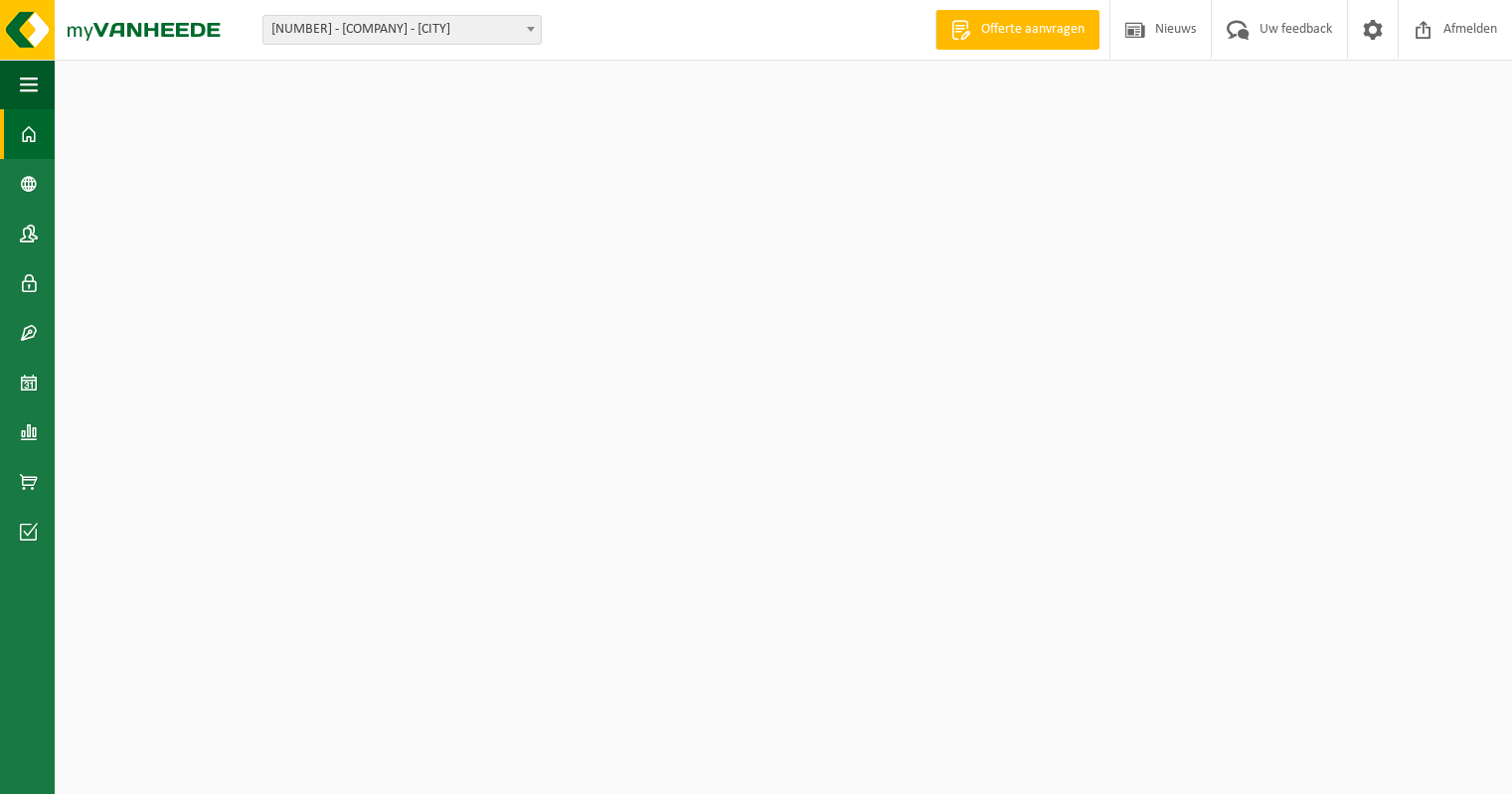 scroll, scrollTop: 0, scrollLeft: 0, axis: both 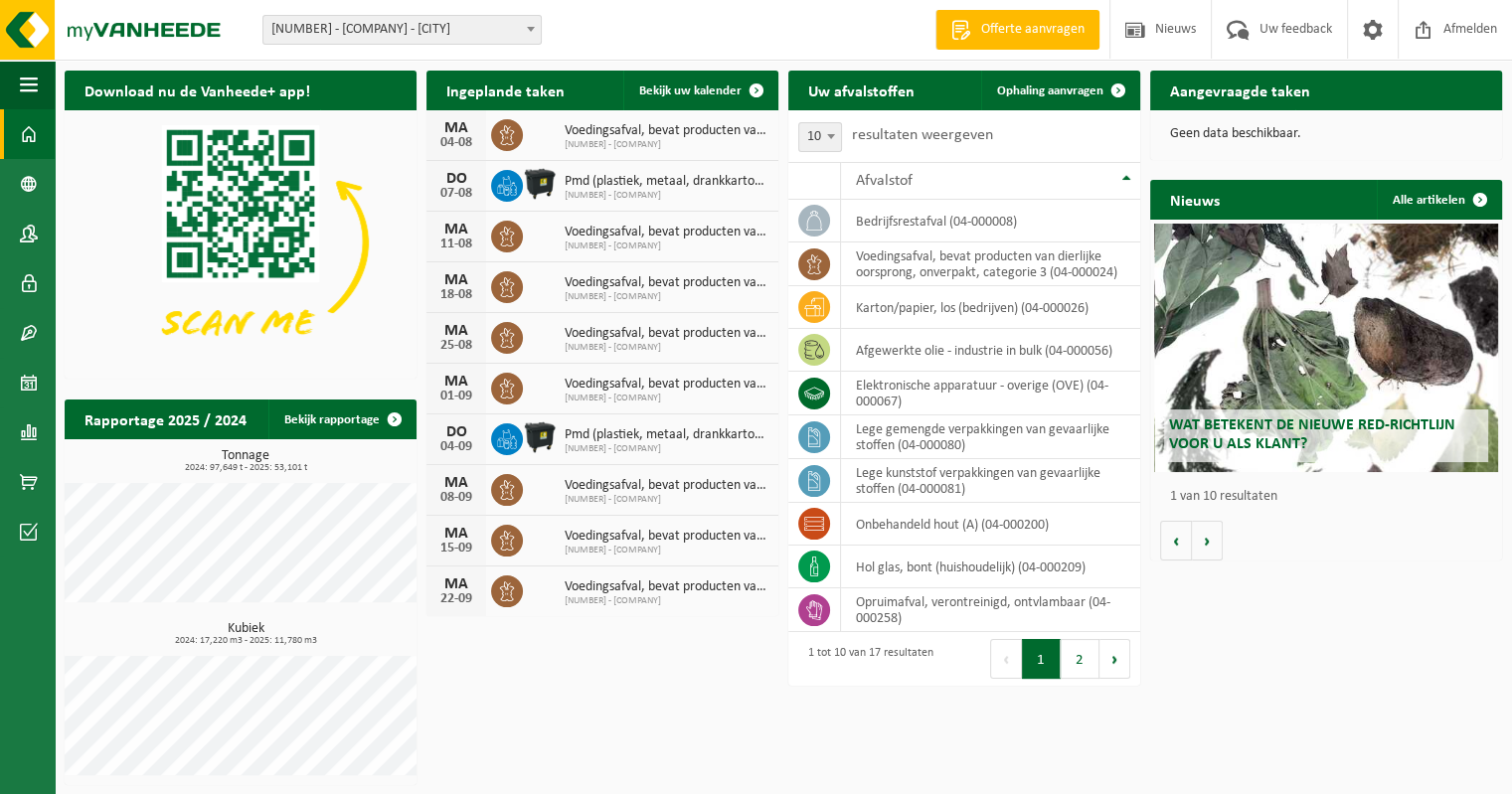 click on "Download nu de Vanheede+ app!       Verberg                           Ingeplande taken       Bekijk uw kalender                                        MA     04-08                                Voedingsafval, bevat producten van dierlijke oorsprong, onverpakt, categorie 3   10-804591 - SABCA LIMBURG NV              DO     07-08                                                Pmd (plastiek, metaal, drankkartons) (bedrijven)   10-804591 - SABCA LIMBURG NV              MA     11-08                                Voedingsafval, bevat producten van dierlijke oorsprong, onverpakt, categorie 3   10-804591 - SABCA LIMBURG NV              MA     18-08                                Voedingsafval, bevat producten van dierlijke oorsprong, onverpakt, categorie 3   10-804591 - SABCA LIMBURG NV              MA     25-08                                Voedingsafval, bevat producten van dierlijke oorsprong, onverpakt, categorie 3   10-804591 - SABCA LIMBURG NV              MA     01-09" at bounding box center [783, 427] 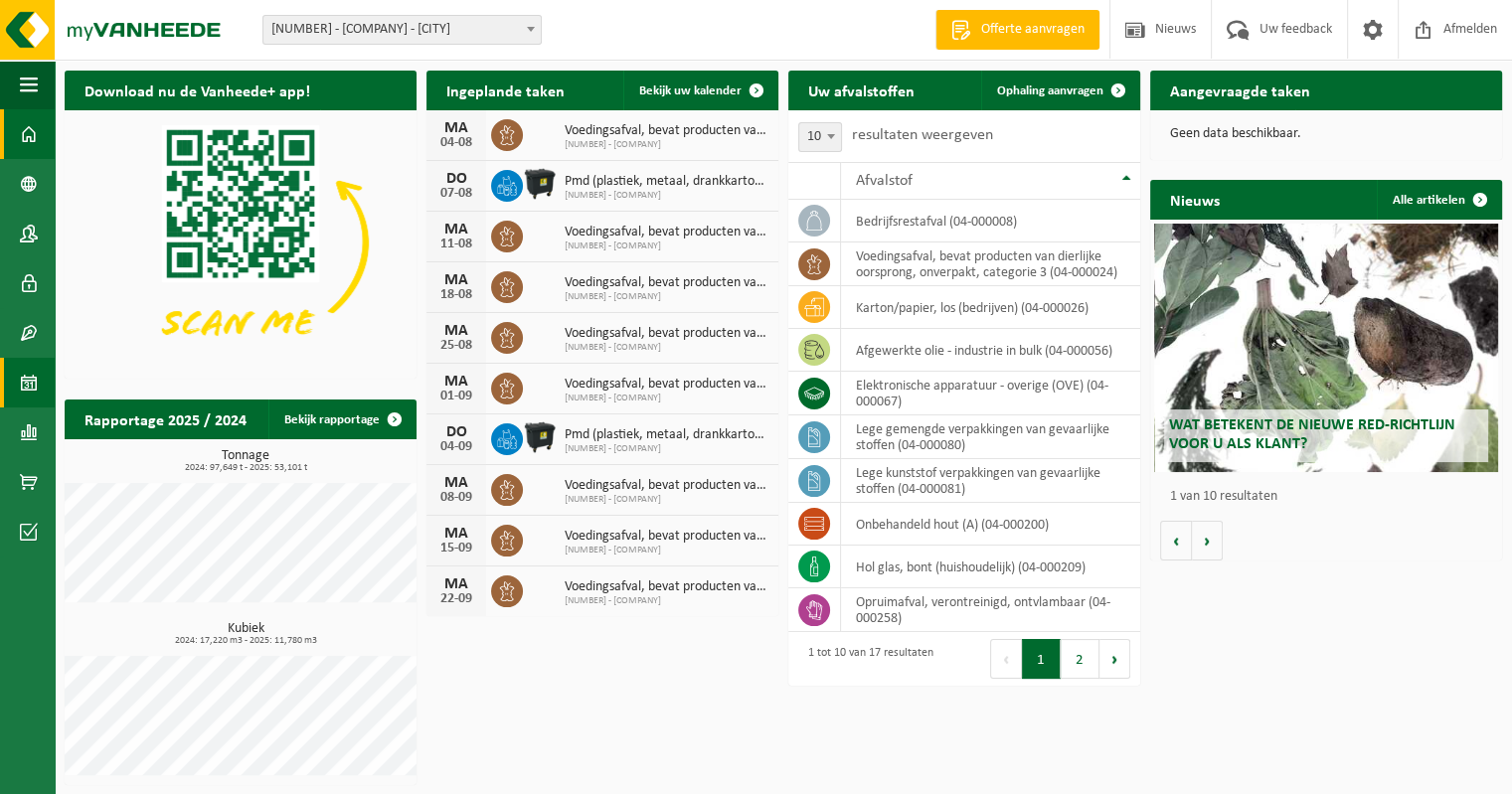click at bounding box center (29, 383) 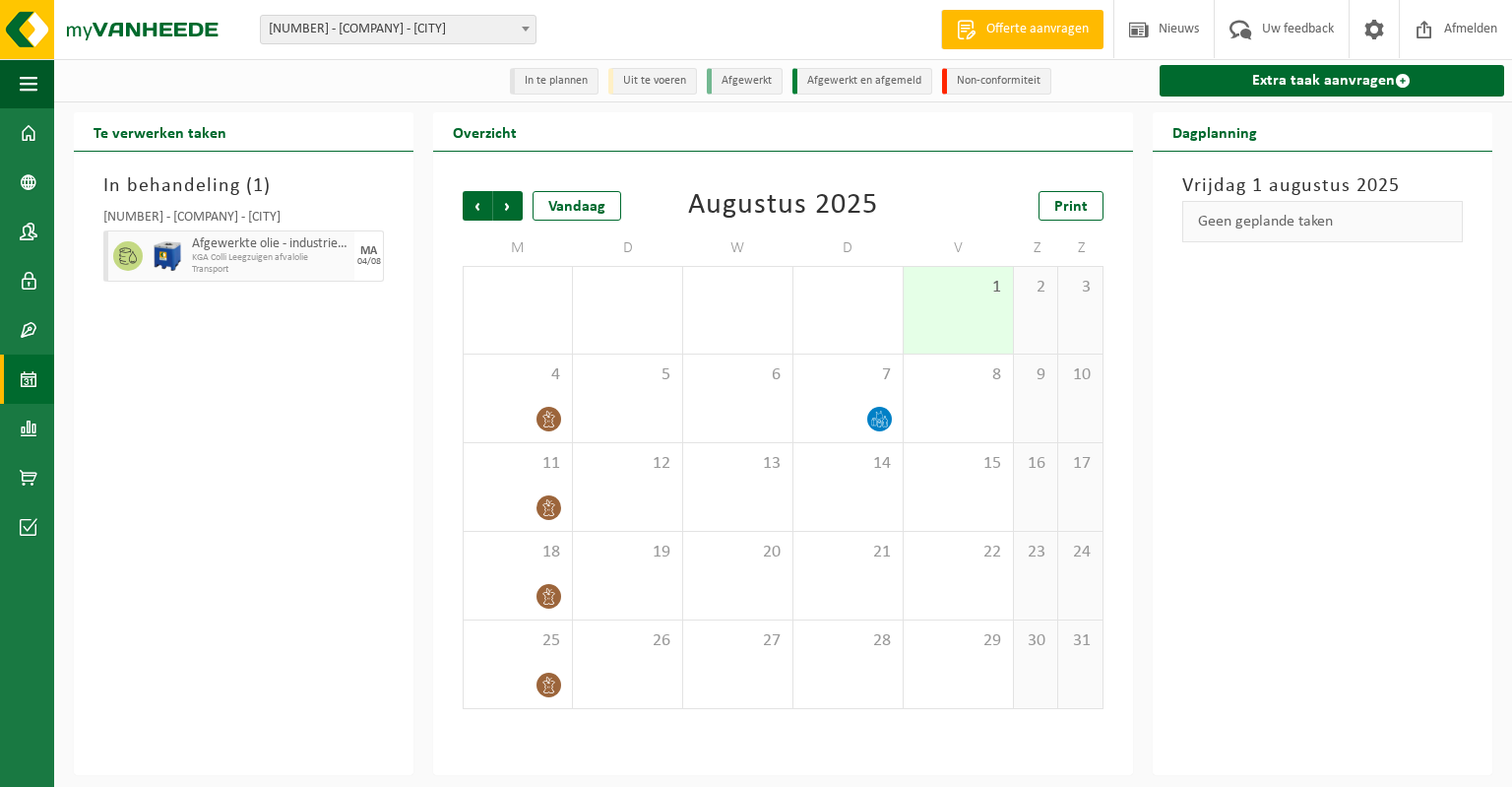 scroll, scrollTop: 0, scrollLeft: 0, axis: both 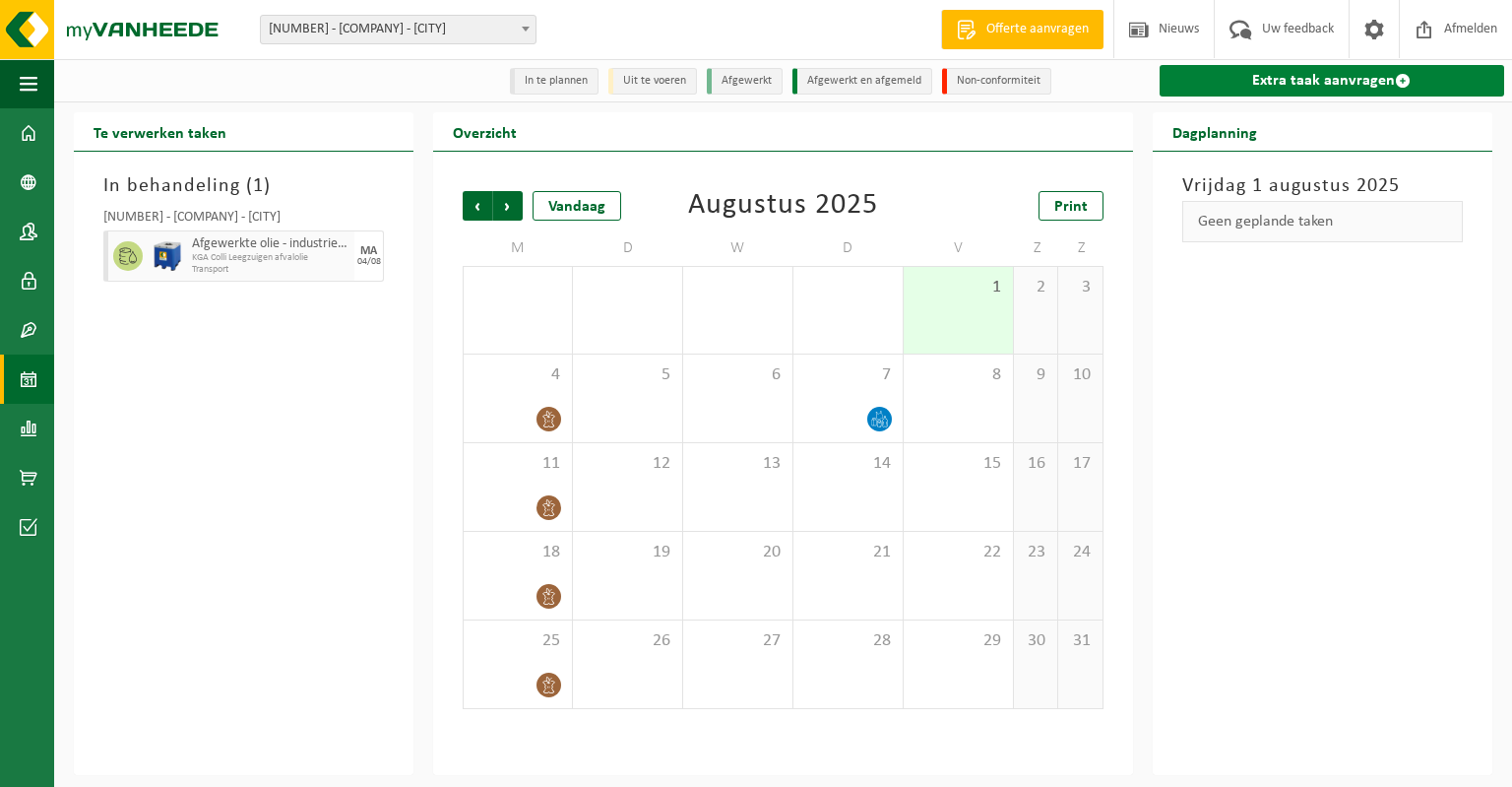 click on "Extra taak aanvragen" at bounding box center (1332, 81) 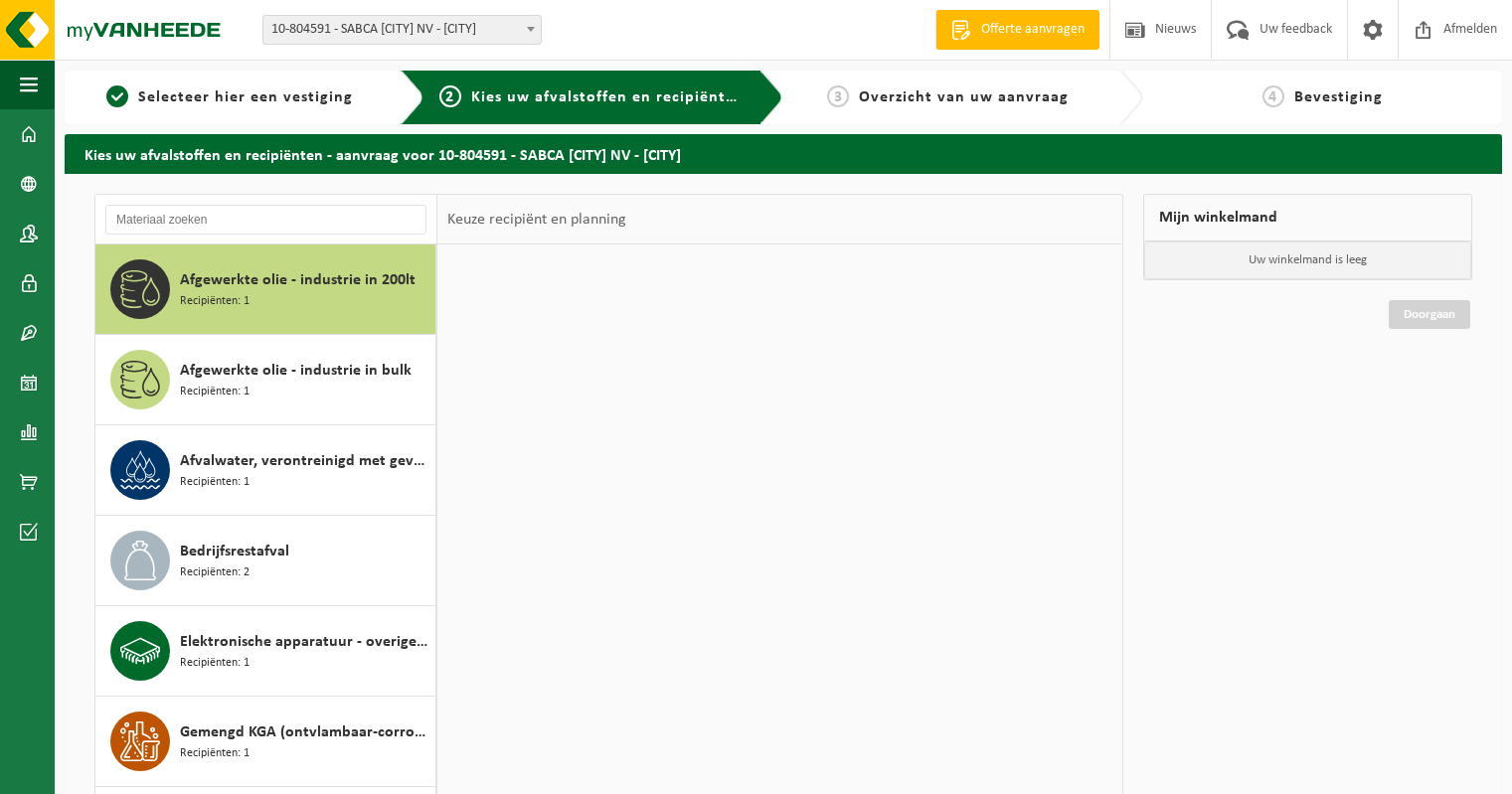 scroll, scrollTop: 0, scrollLeft: 0, axis: both 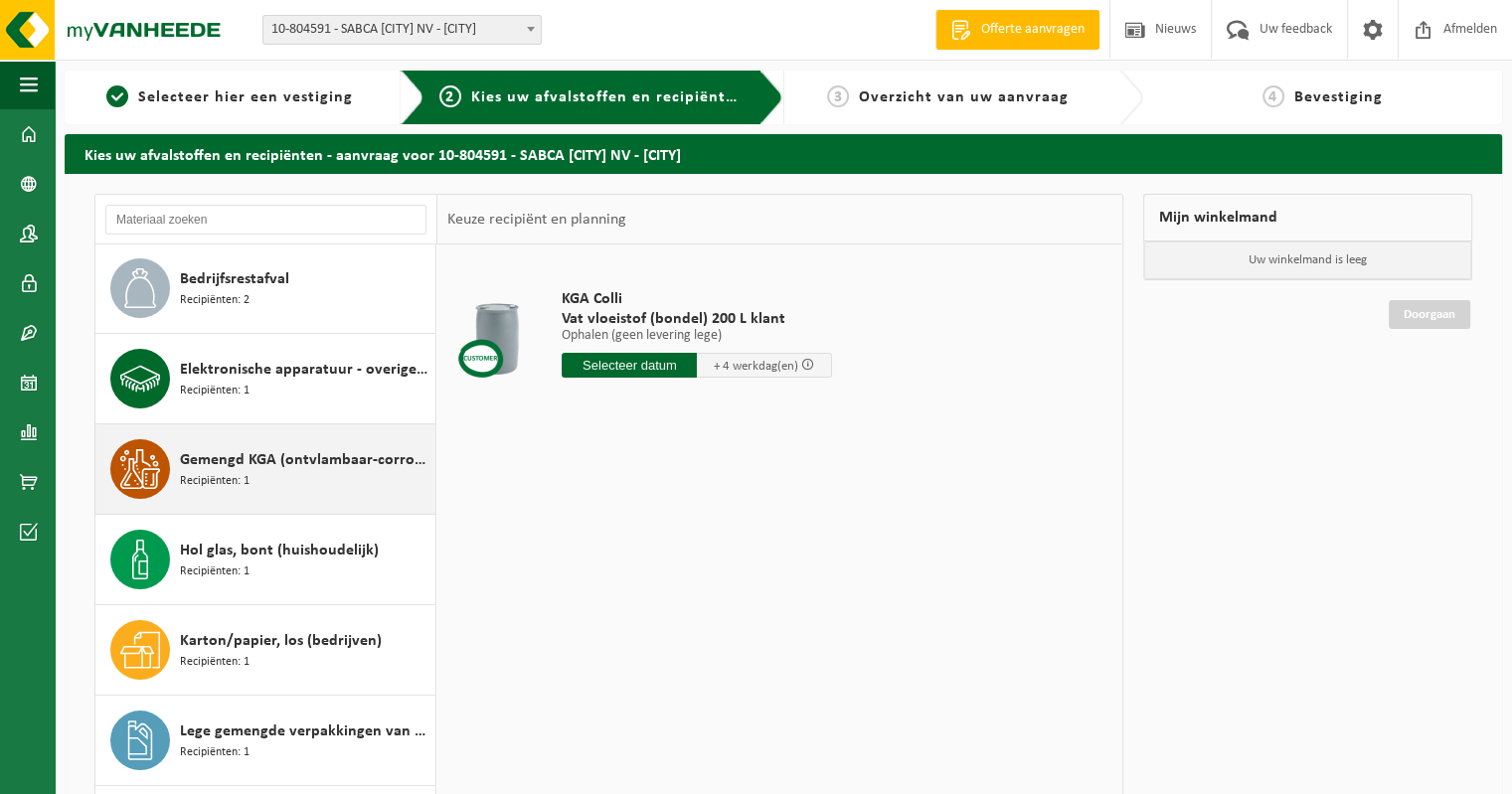 click on "Gemengd KGA (ontvlambaar-corrosief)" at bounding box center (305, 460) 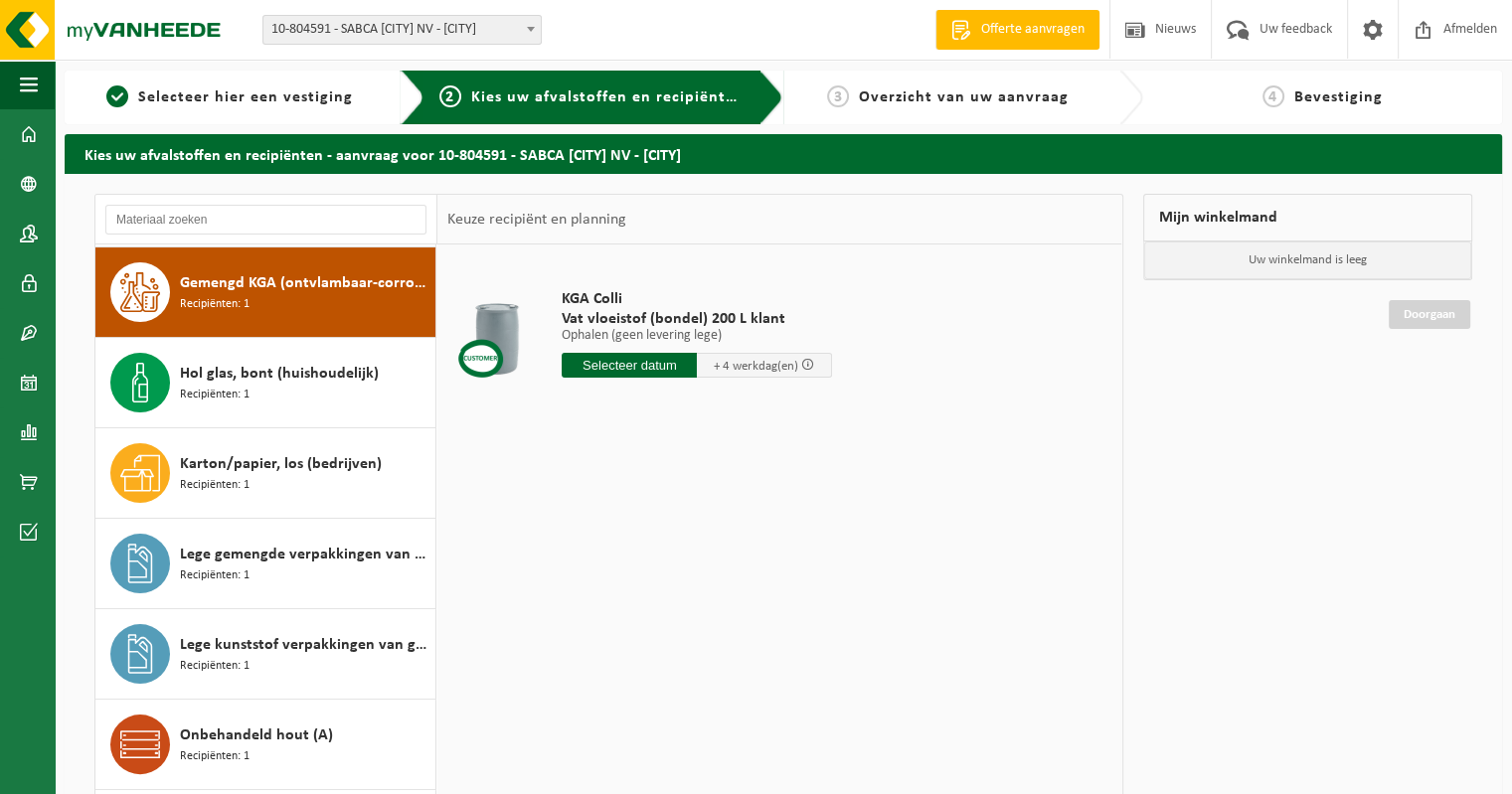 scroll, scrollTop: 451, scrollLeft: 0, axis: vertical 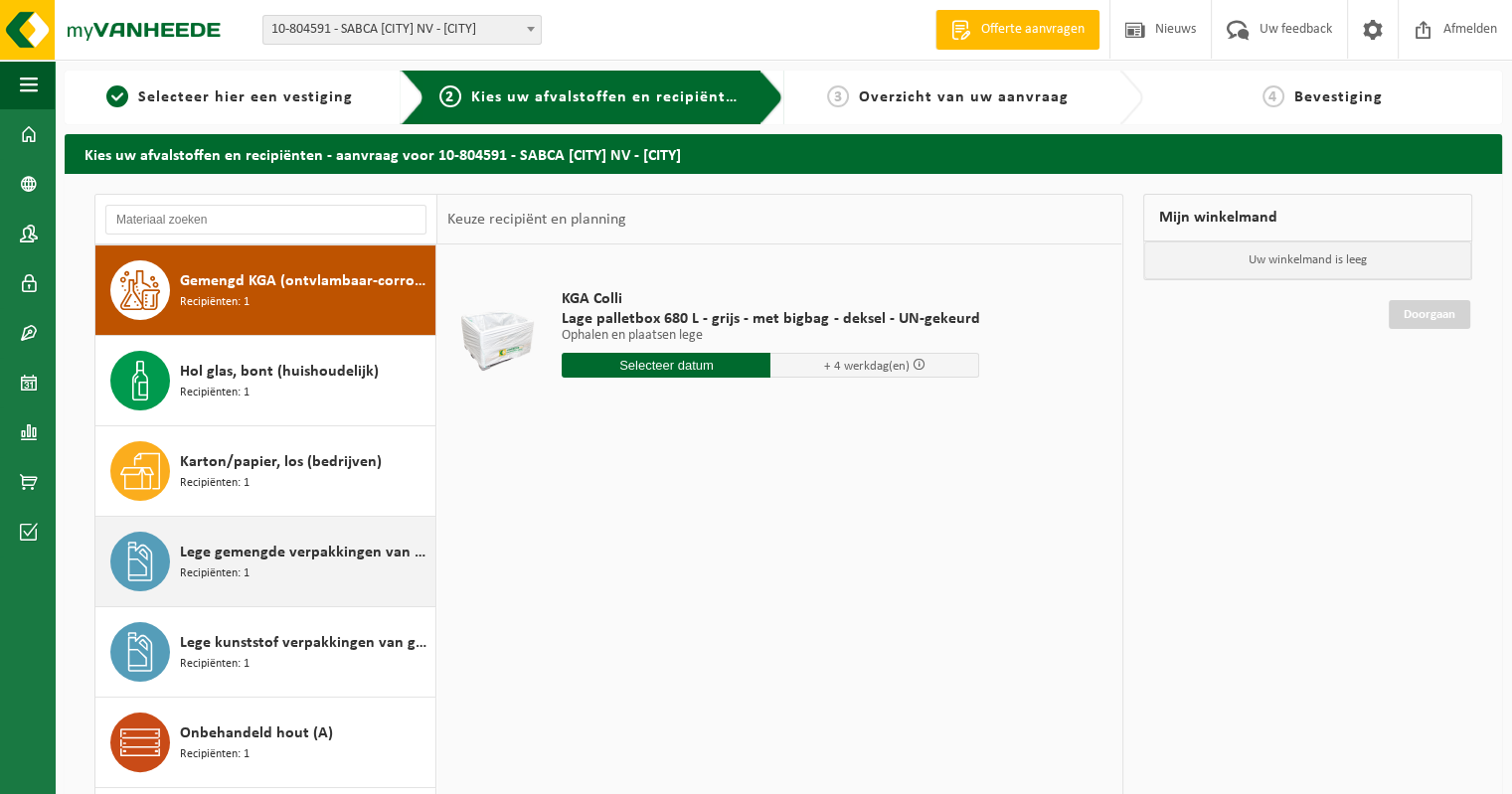 click on "Lege gemengde verpakkingen van gevaarlijke stoffen   Recipiënten: 1" at bounding box center (305, 561) 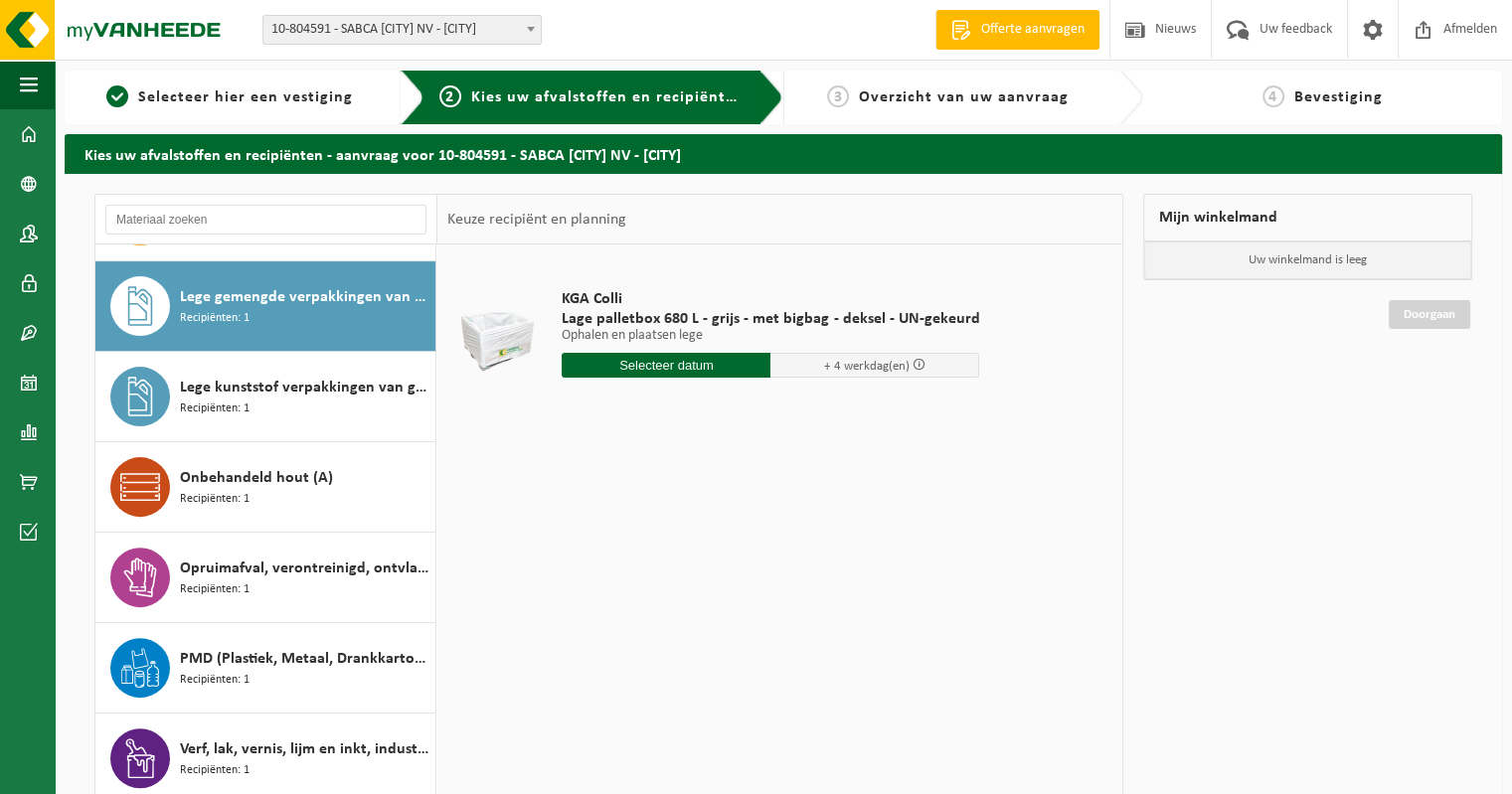 scroll, scrollTop: 721, scrollLeft: 0, axis: vertical 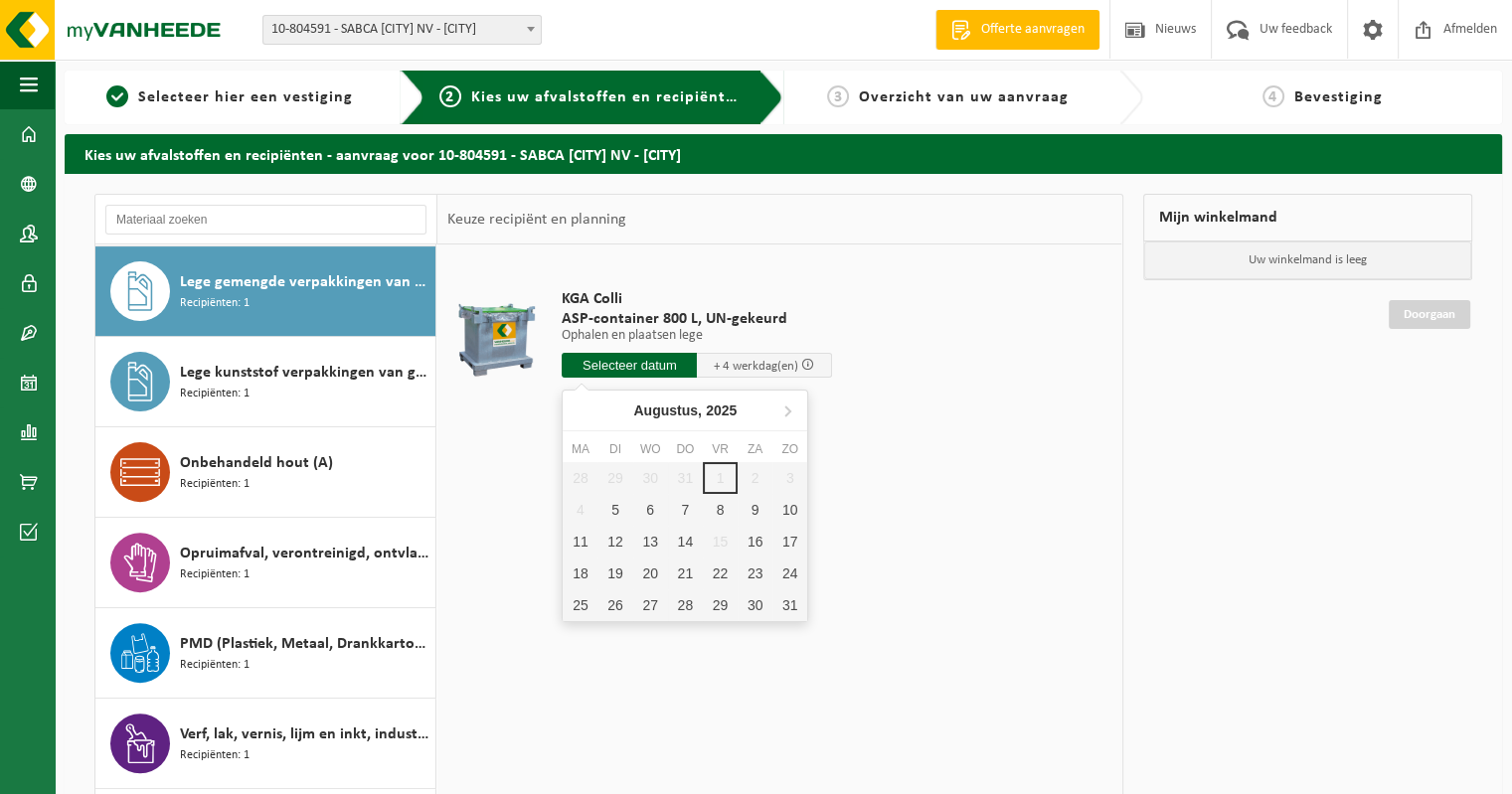 click at bounding box center [629, 365] 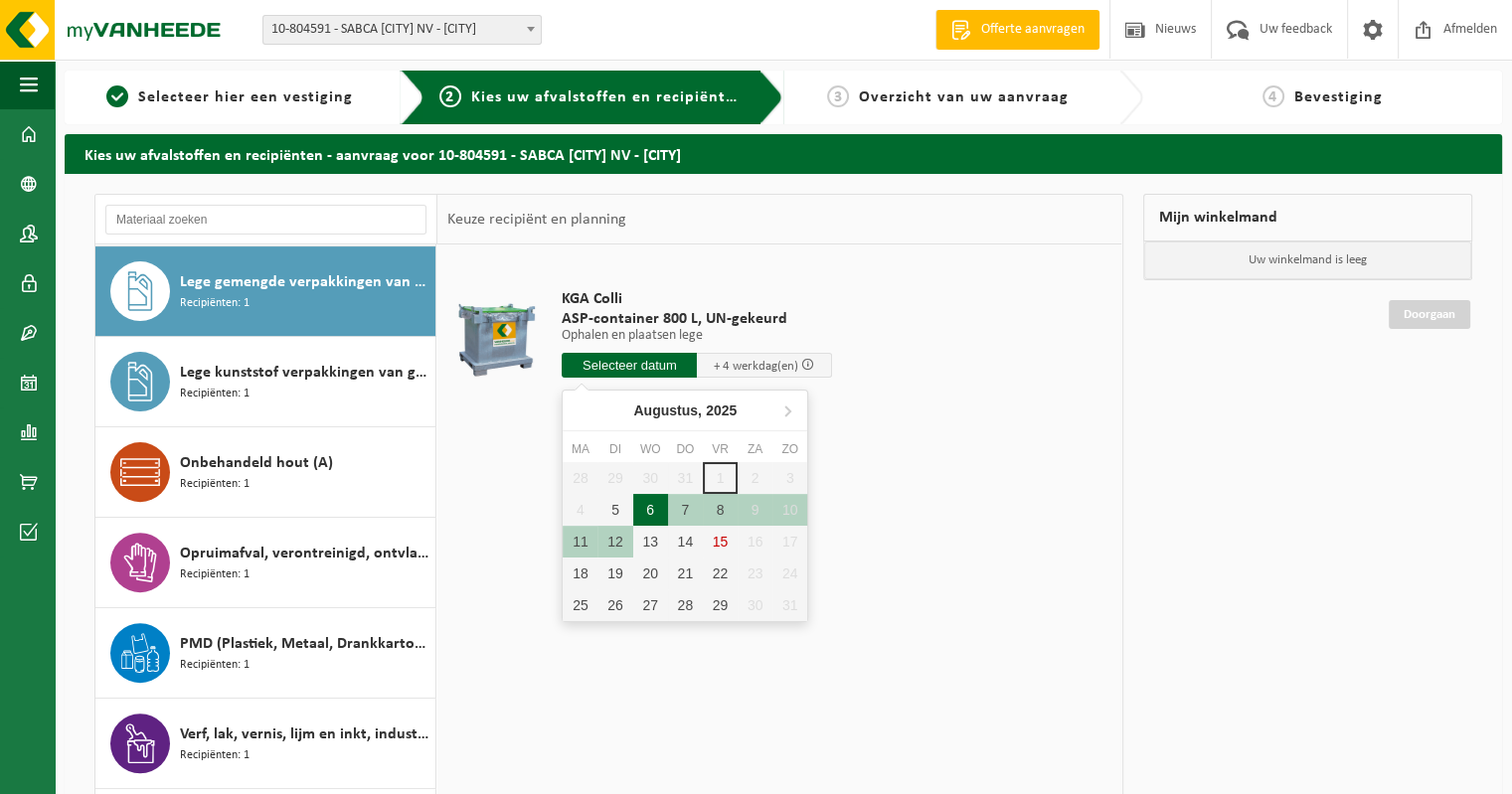 click on "6" at bounding box center [650, 510] 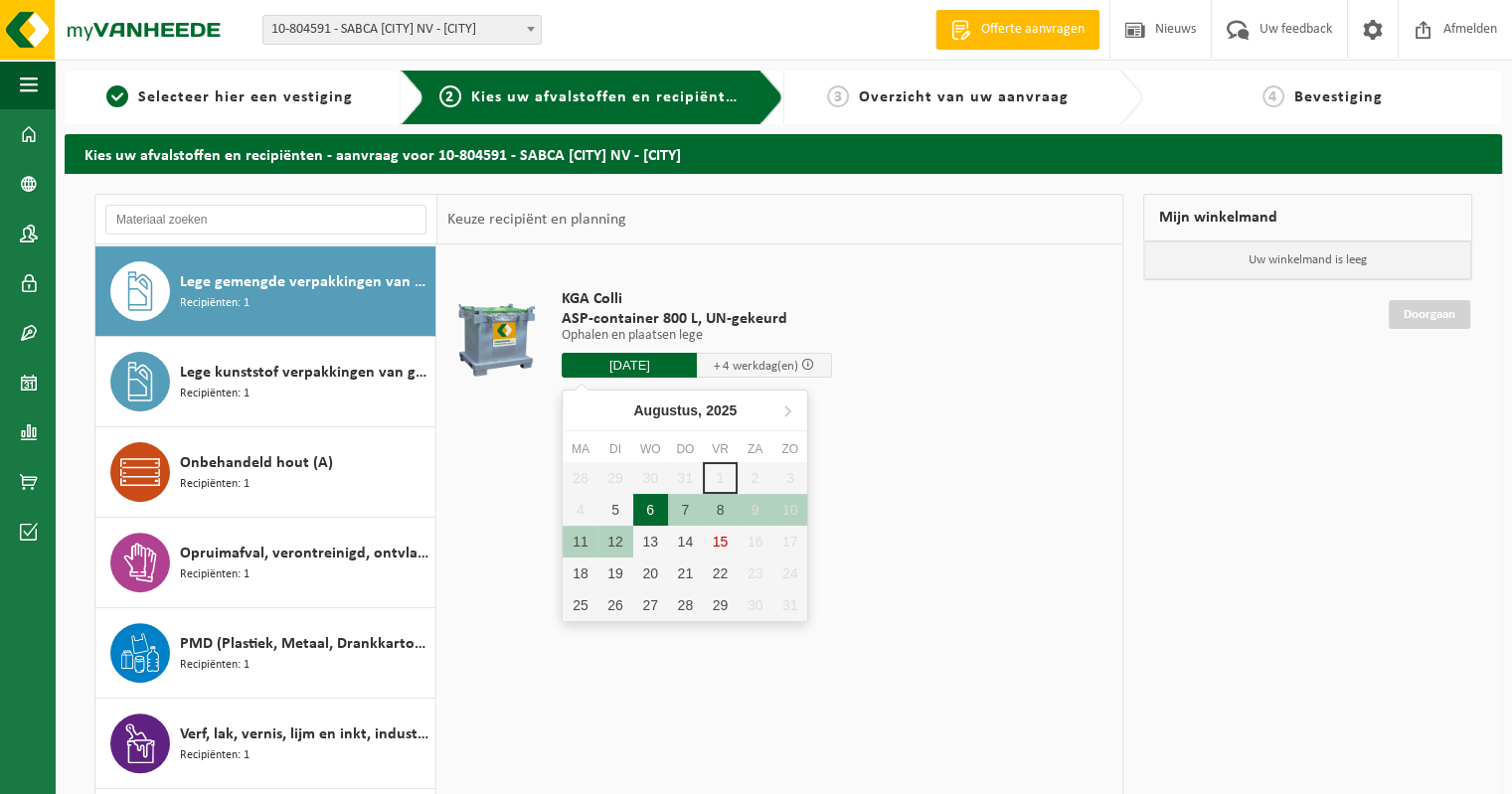 type on "Van 2025-08-06" 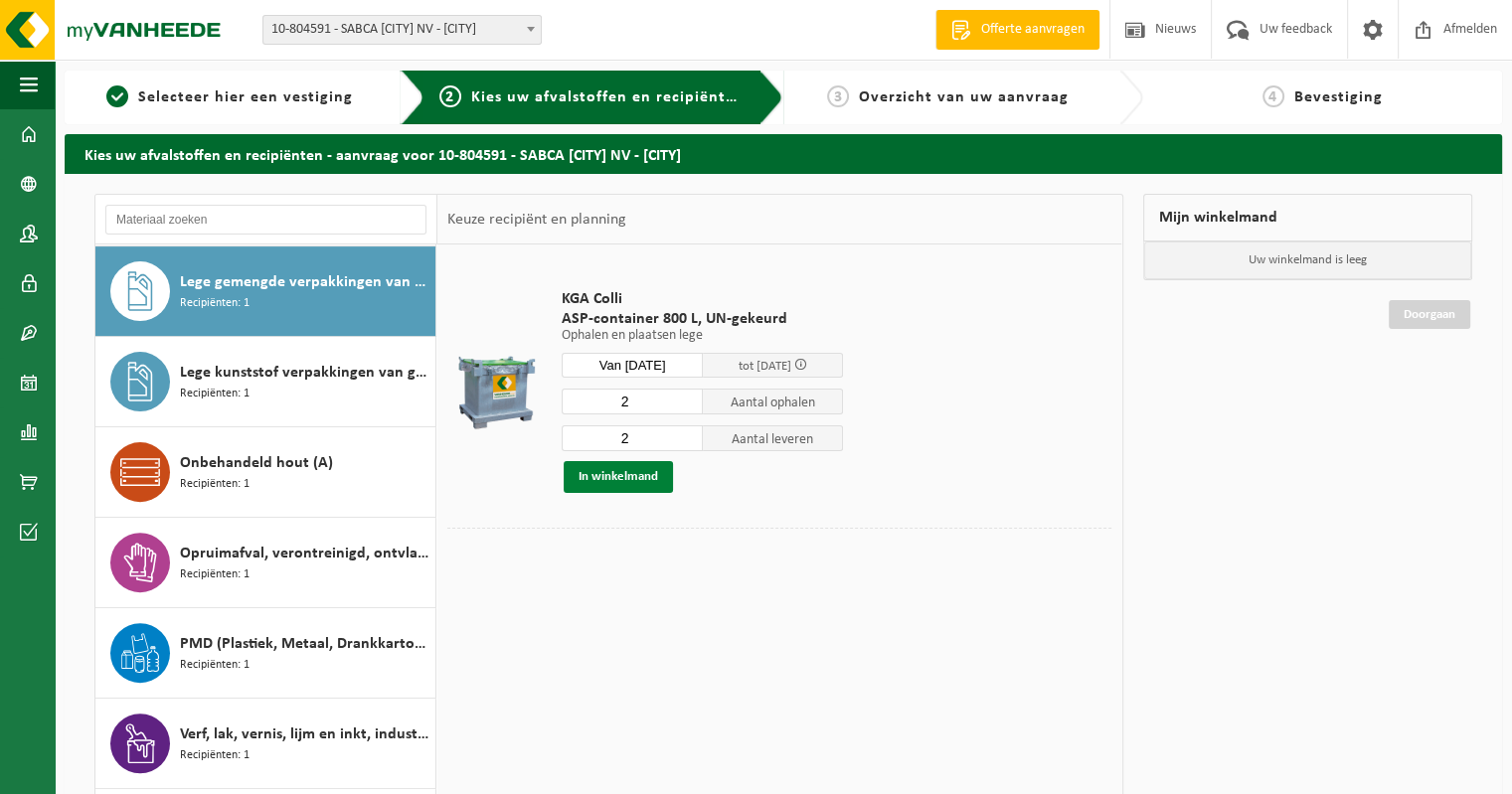 click on "In winkelmand" at bounding box center (618, 477) 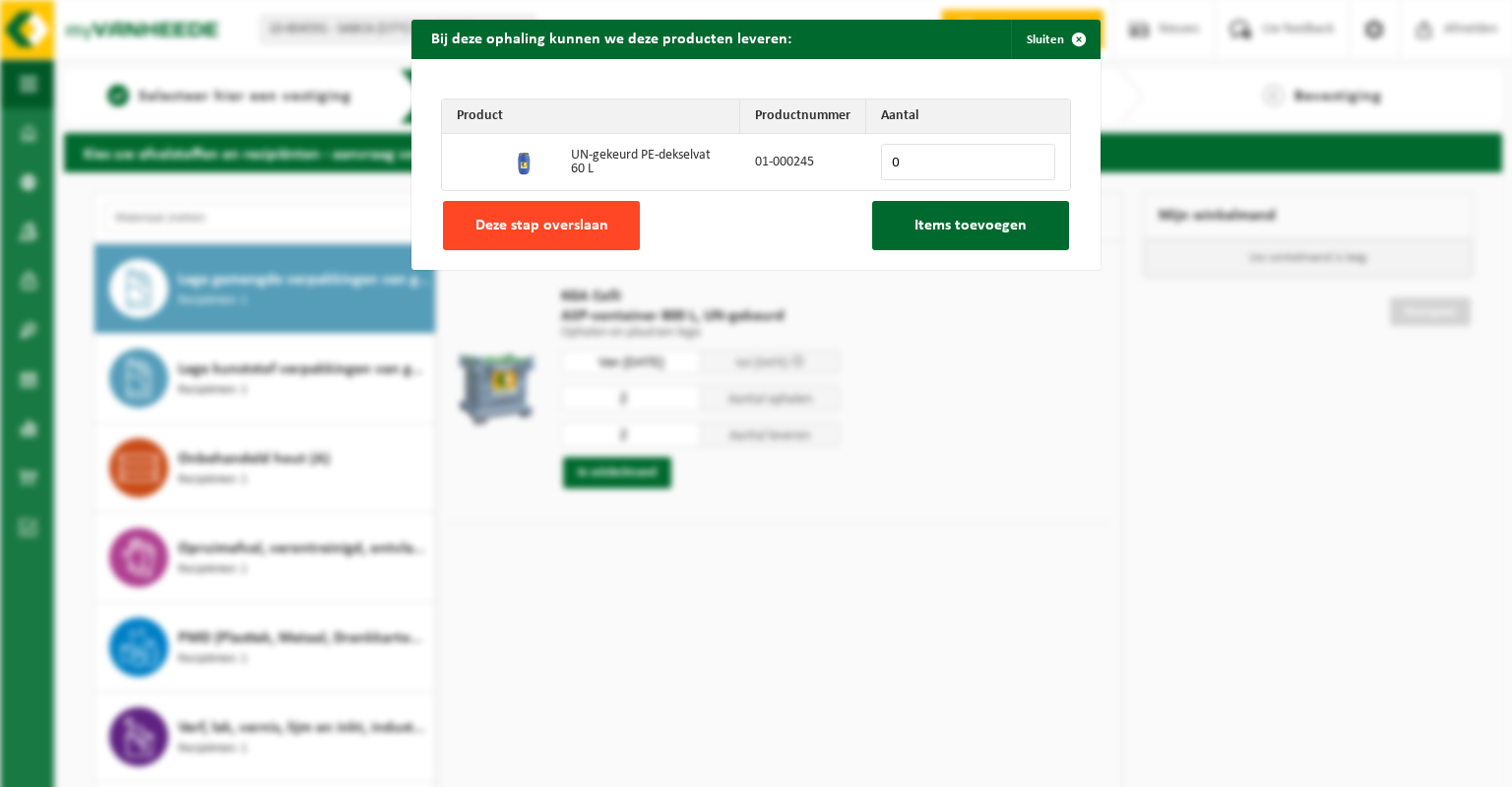 click on "Deze stap overslaan" at bounding box center (541, 226) 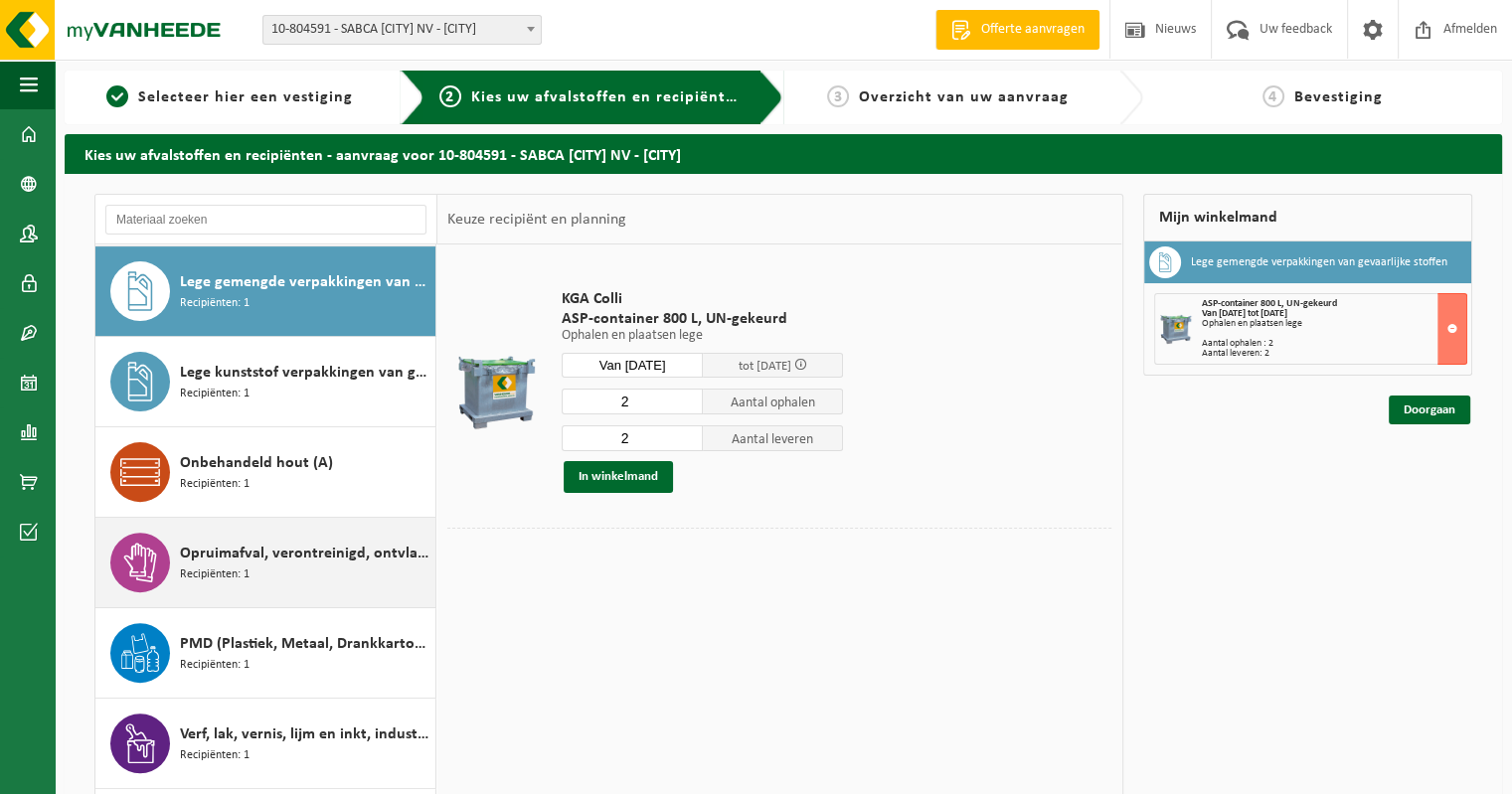 click on "Recipiënten: 1" at bounding box center [215, 574] 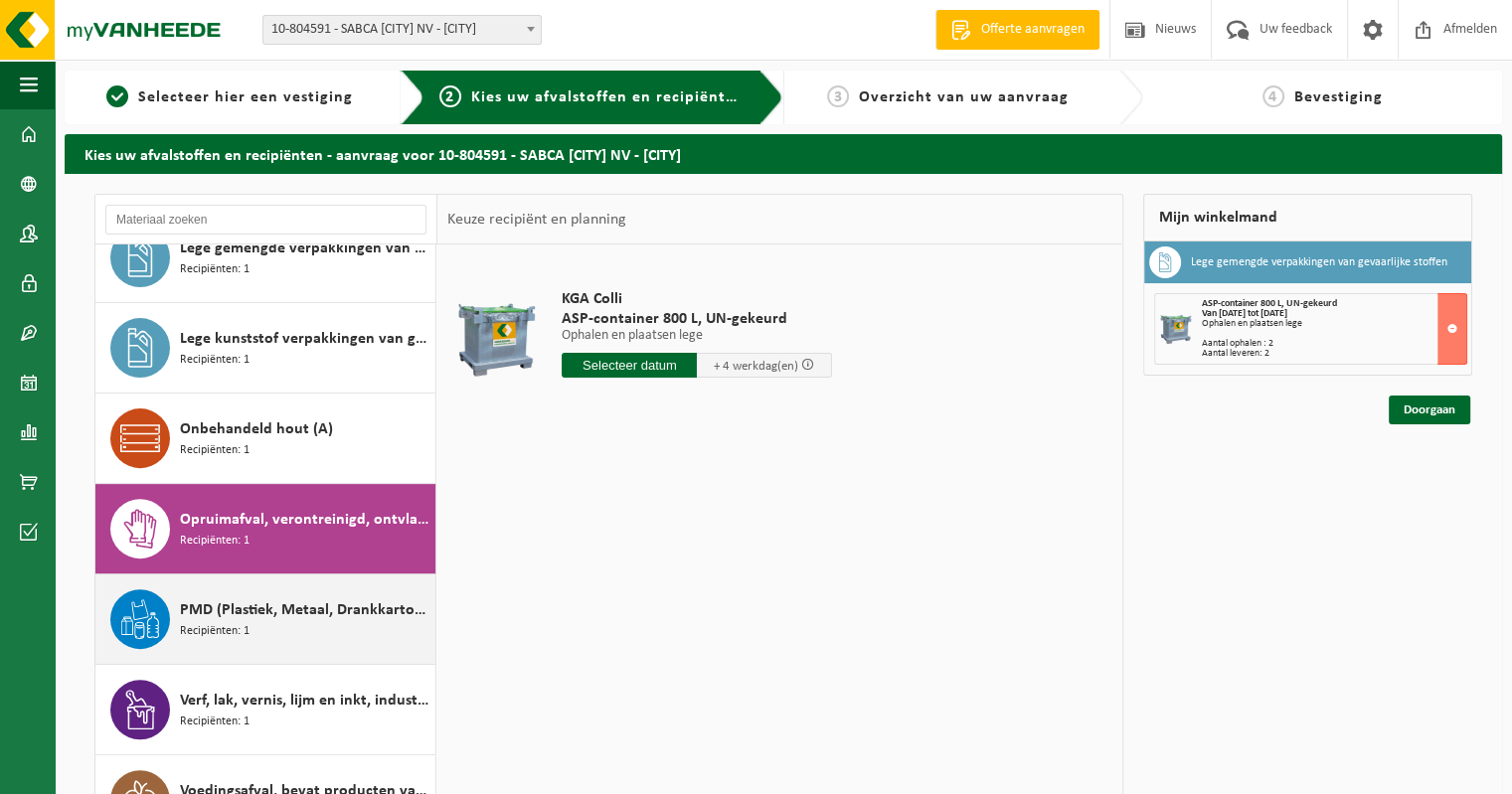 click on "PMD (Plastiek, Metaal, Drankkartons) (bedrijven)   Recipiënten: 1" at bounding box center (305, 619) 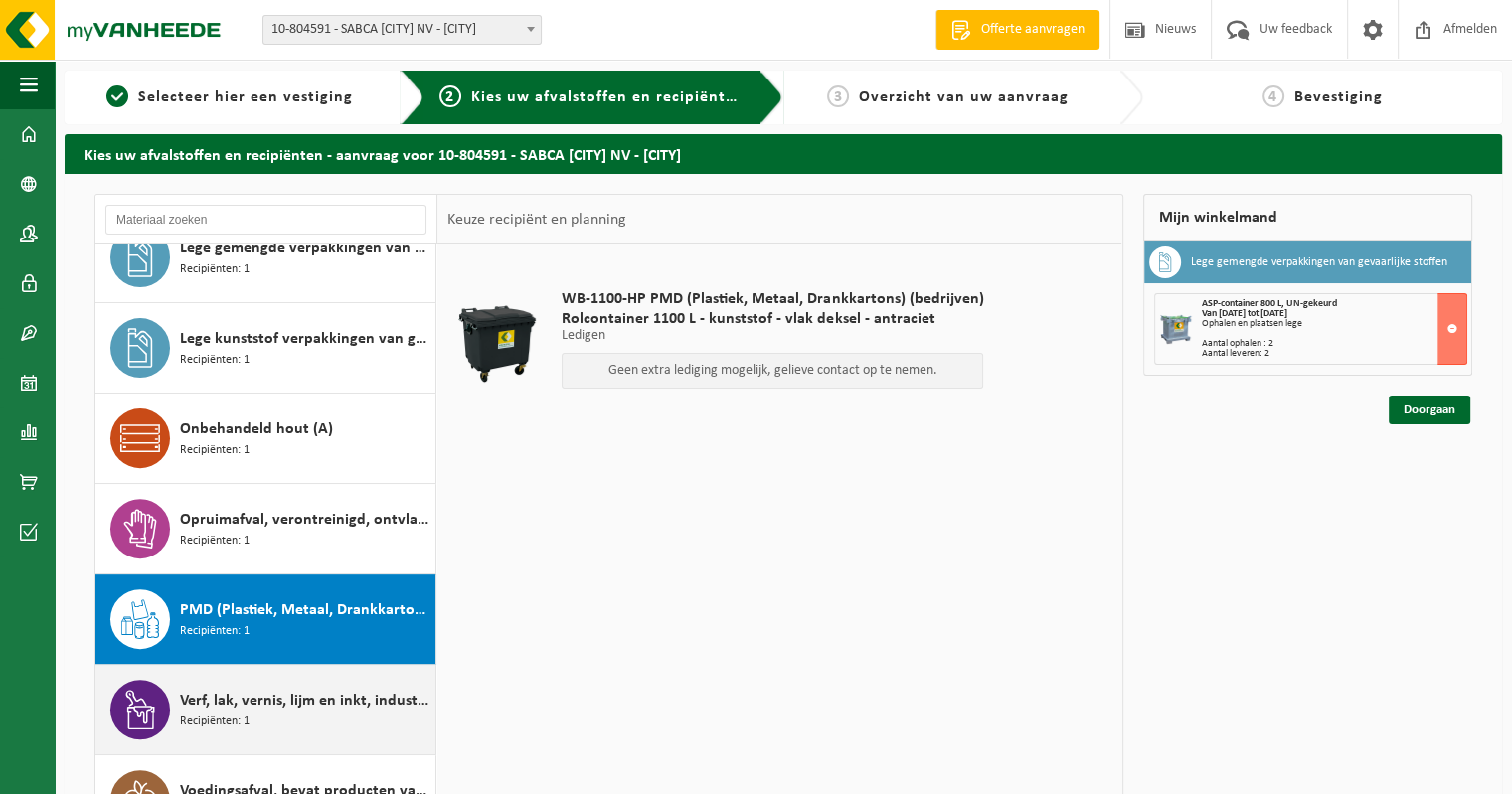 click on "Verf, lak, vernis, lijm en inkt, industrieel in kleinverpakking" at bounding box center [305, 701] 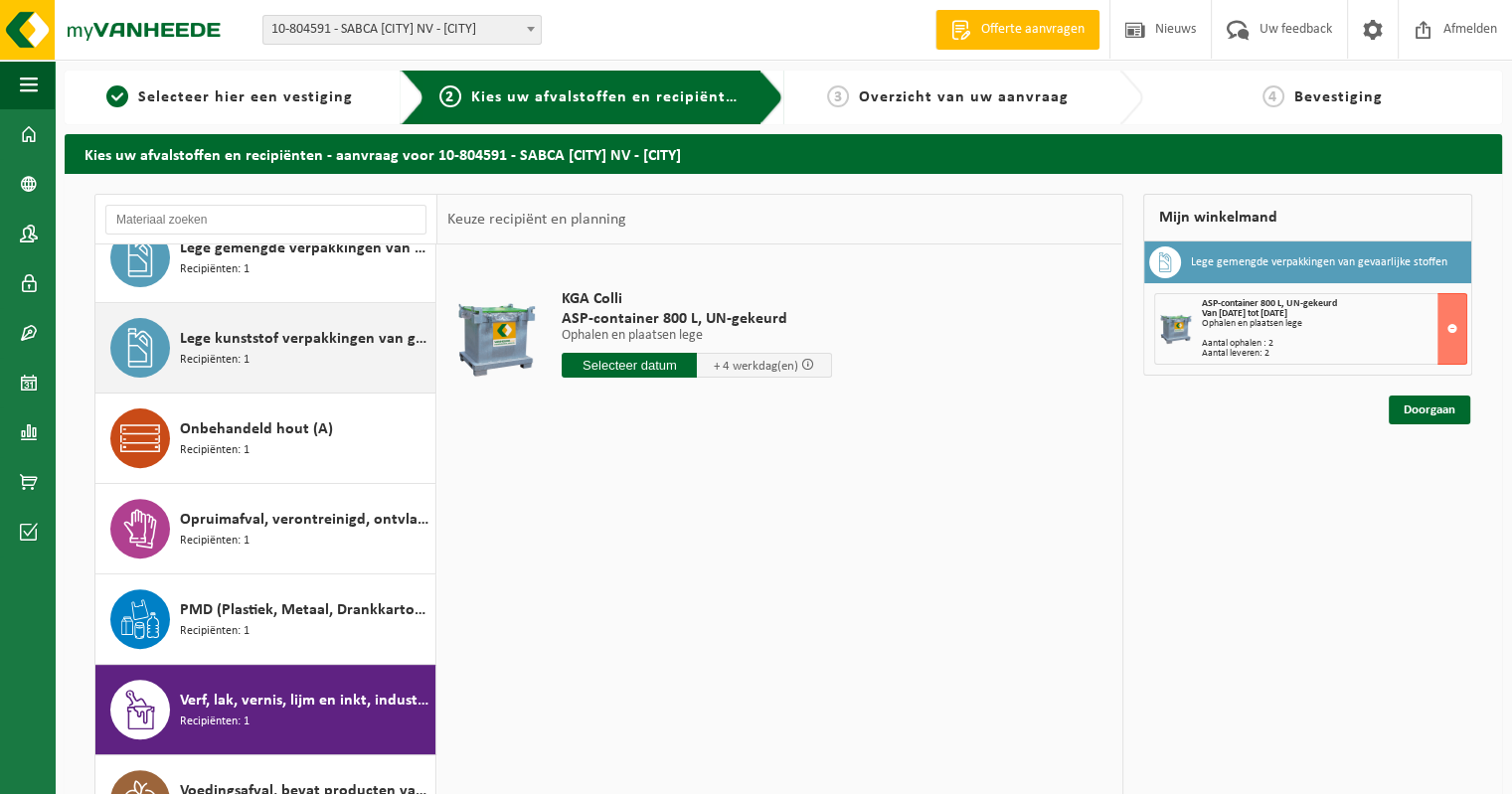 click on "Lege kunststof verpakkingen van gevaarlijke stoffen   Recipiënten: 1" at bounding box center (305, 348) 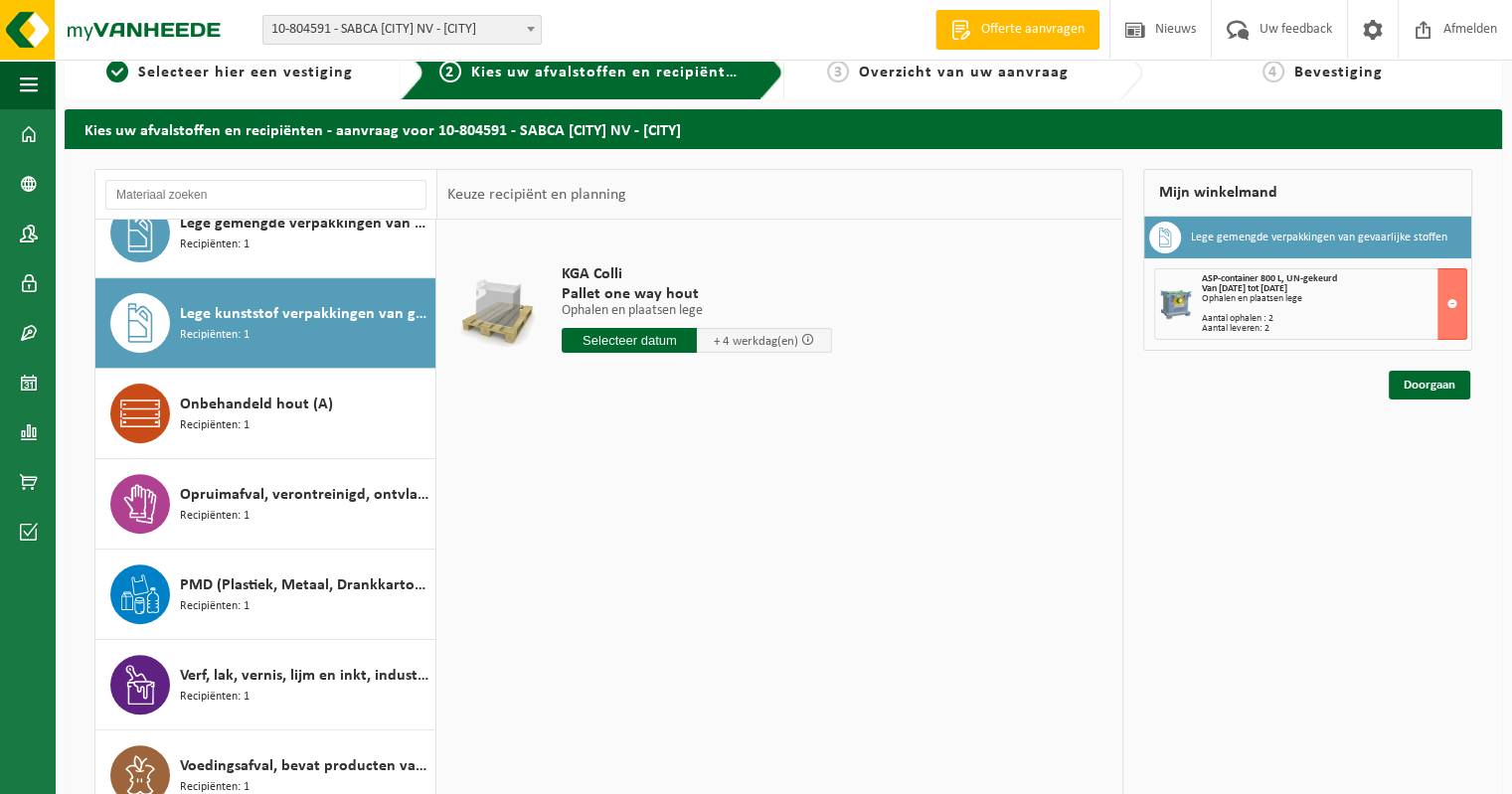 scroll, scrollTop: 0, scrollLeft: 0, axis: both 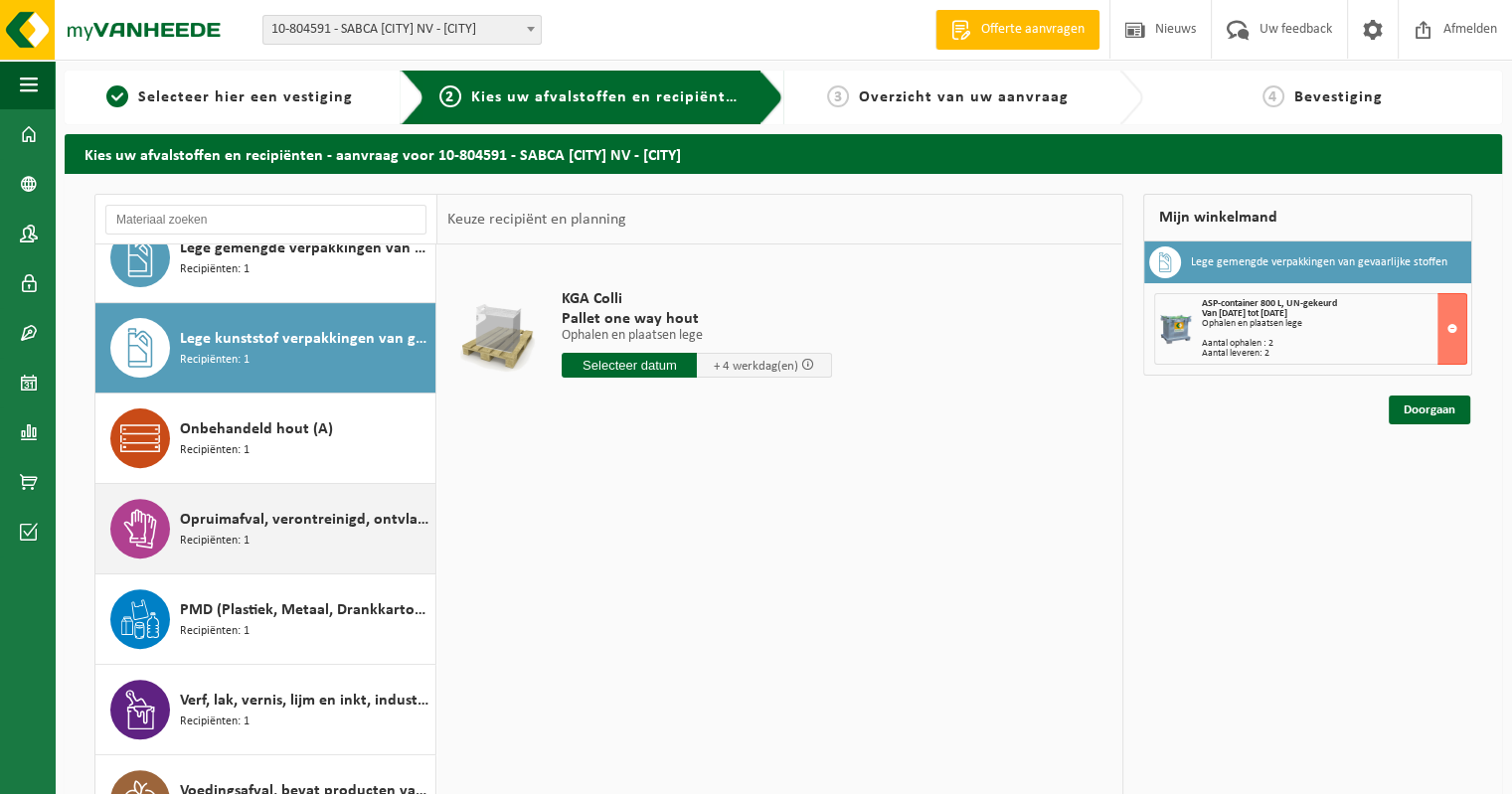 click on "Opruimafval, verontreinigd, ontvlambaar" at bounding box center [305, 520] 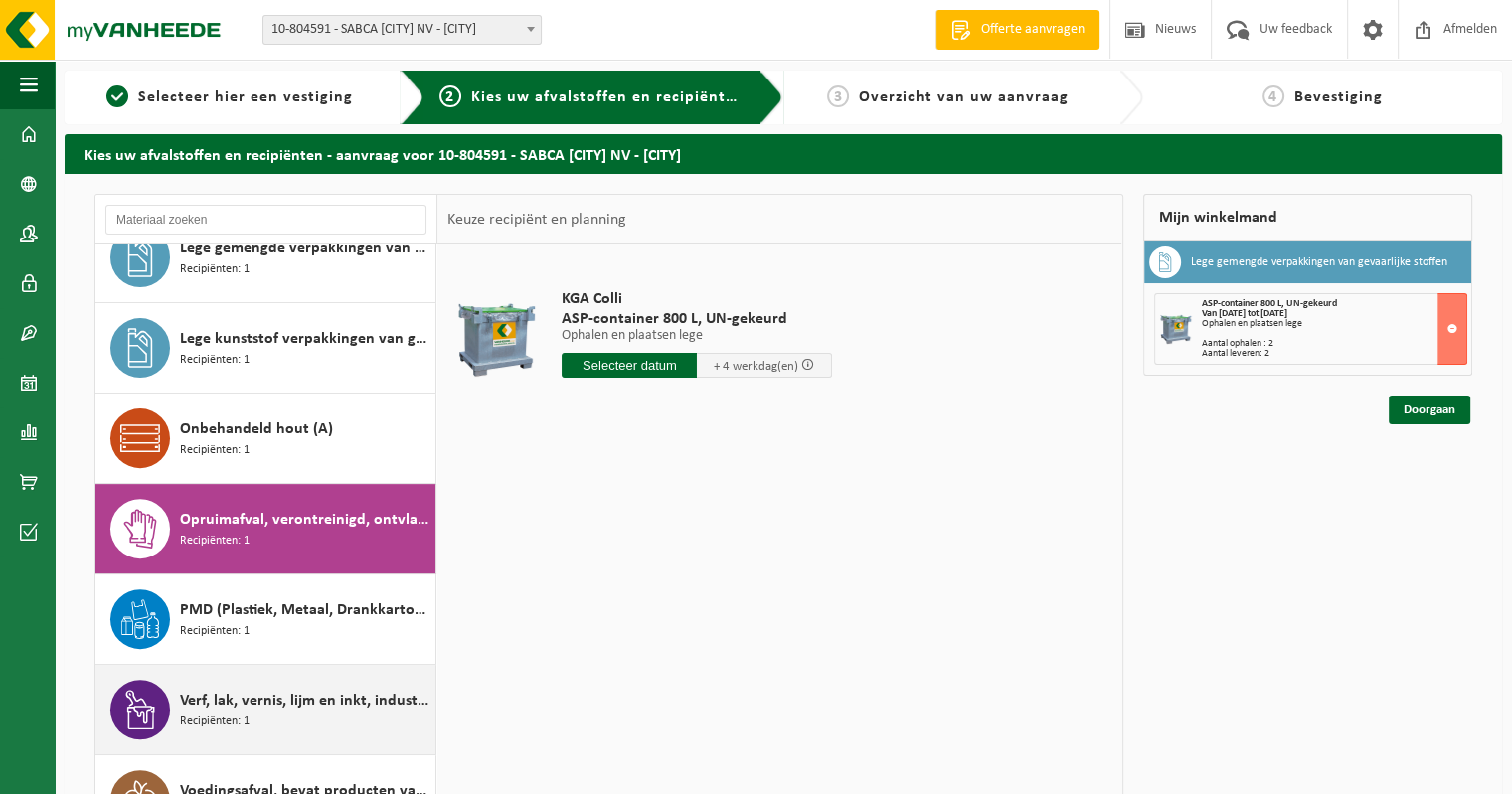 click on "Verf, lak, vernis, lijm en inkt, industrieel in kleinverpakking   Recipiënten: 1" at bounding box center [305, 710] 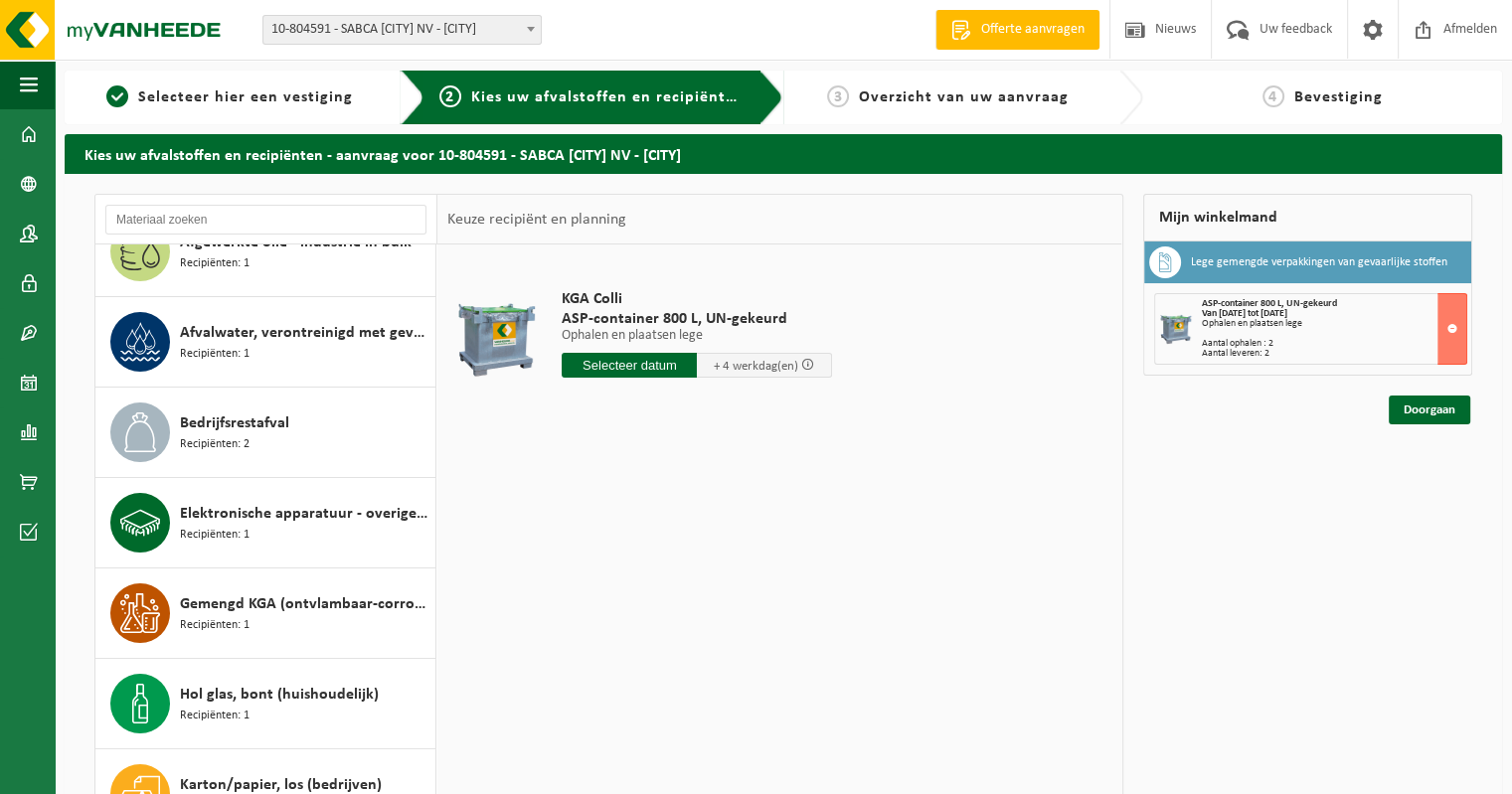 scroll, scrollTop: 171, scrollLeft: 0, axis: vertical 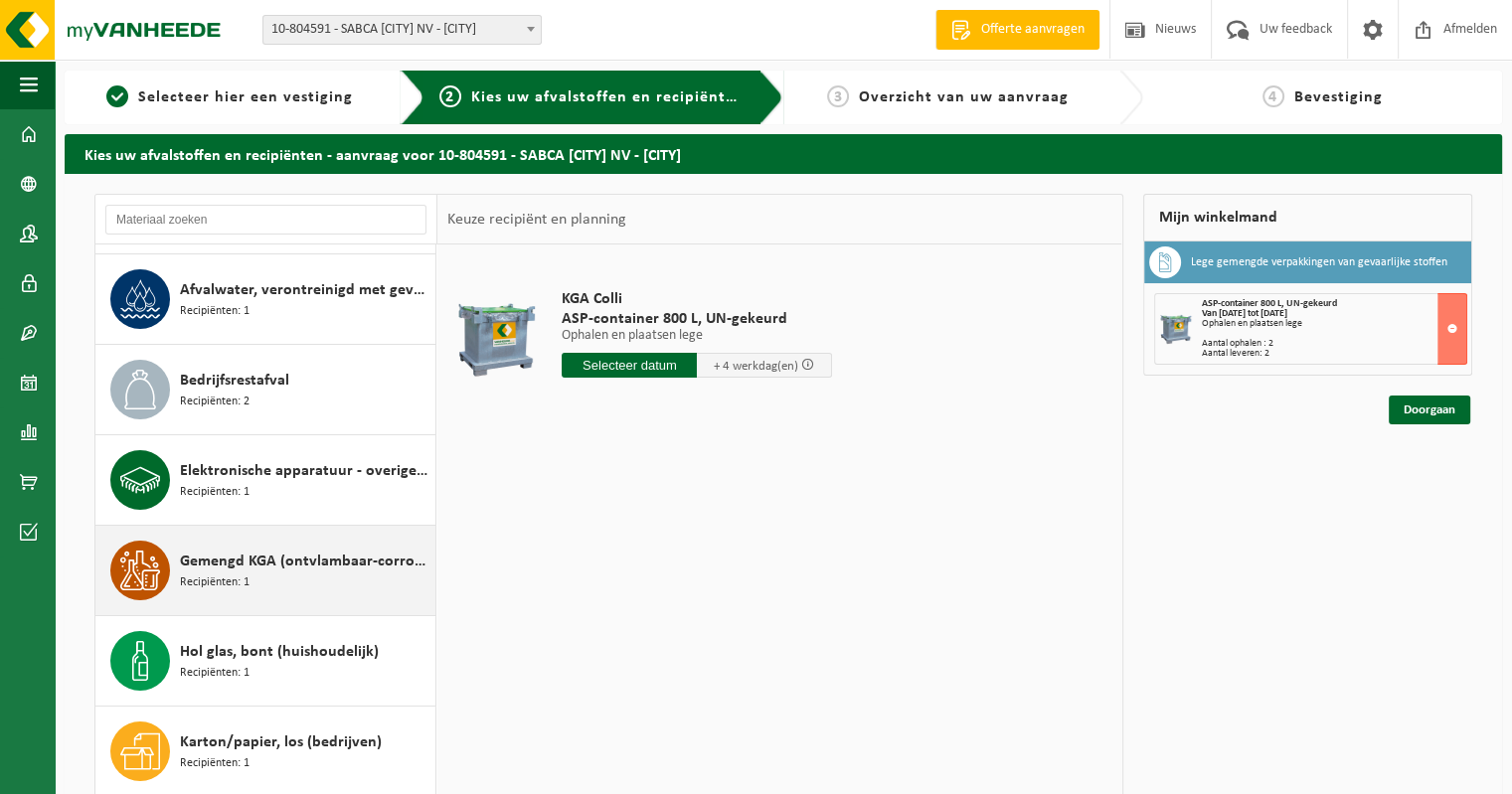 click on "Gemengd KGA (ontvlambaar-corrosief)" at bounding box center [305, 561] 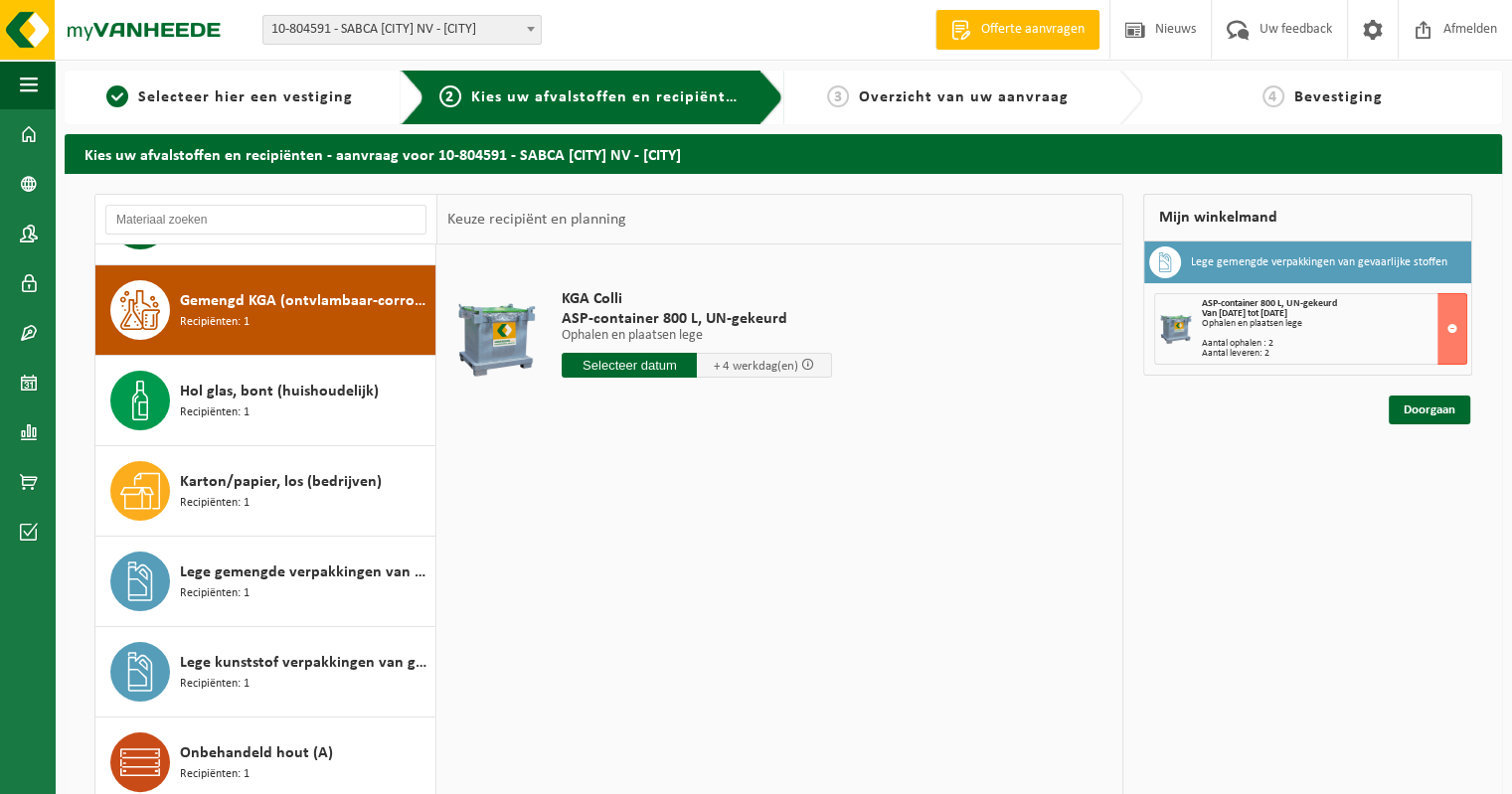 scroll, scrollTop: 451, scrollLeft: 0, axis: vertical 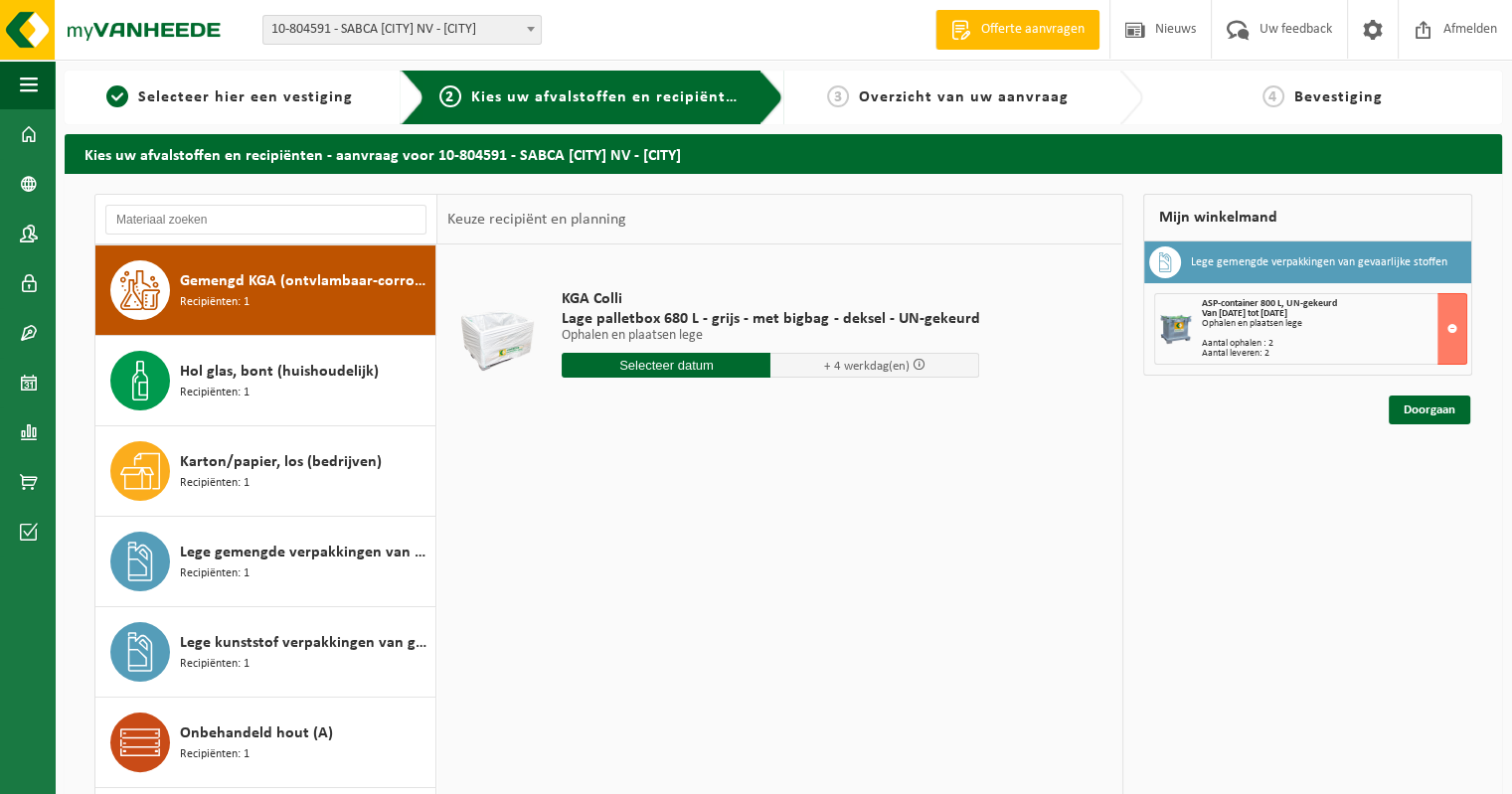 click at bounding box center (666, 365) 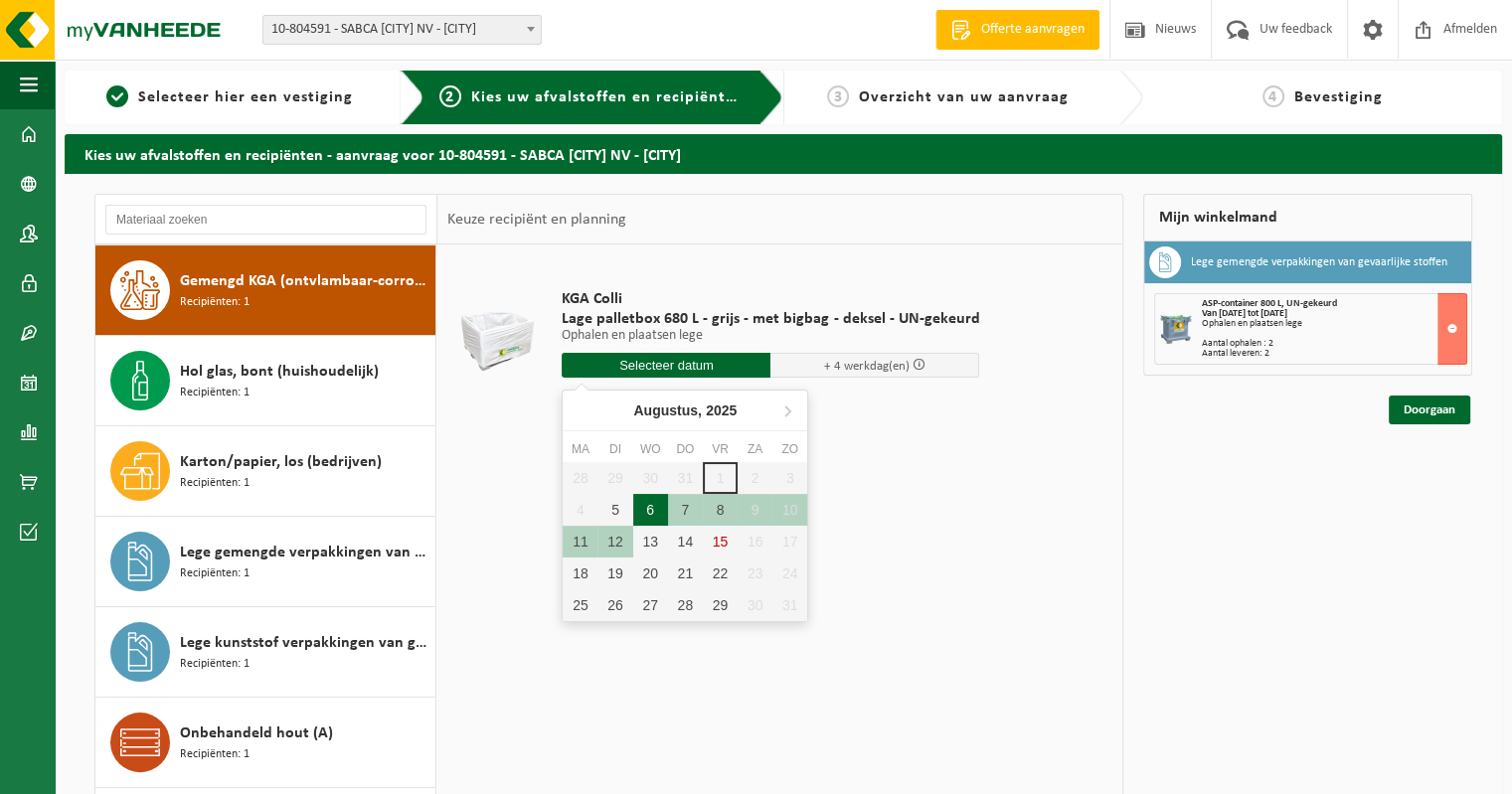 click on "6" at bounding box center (650, 510) 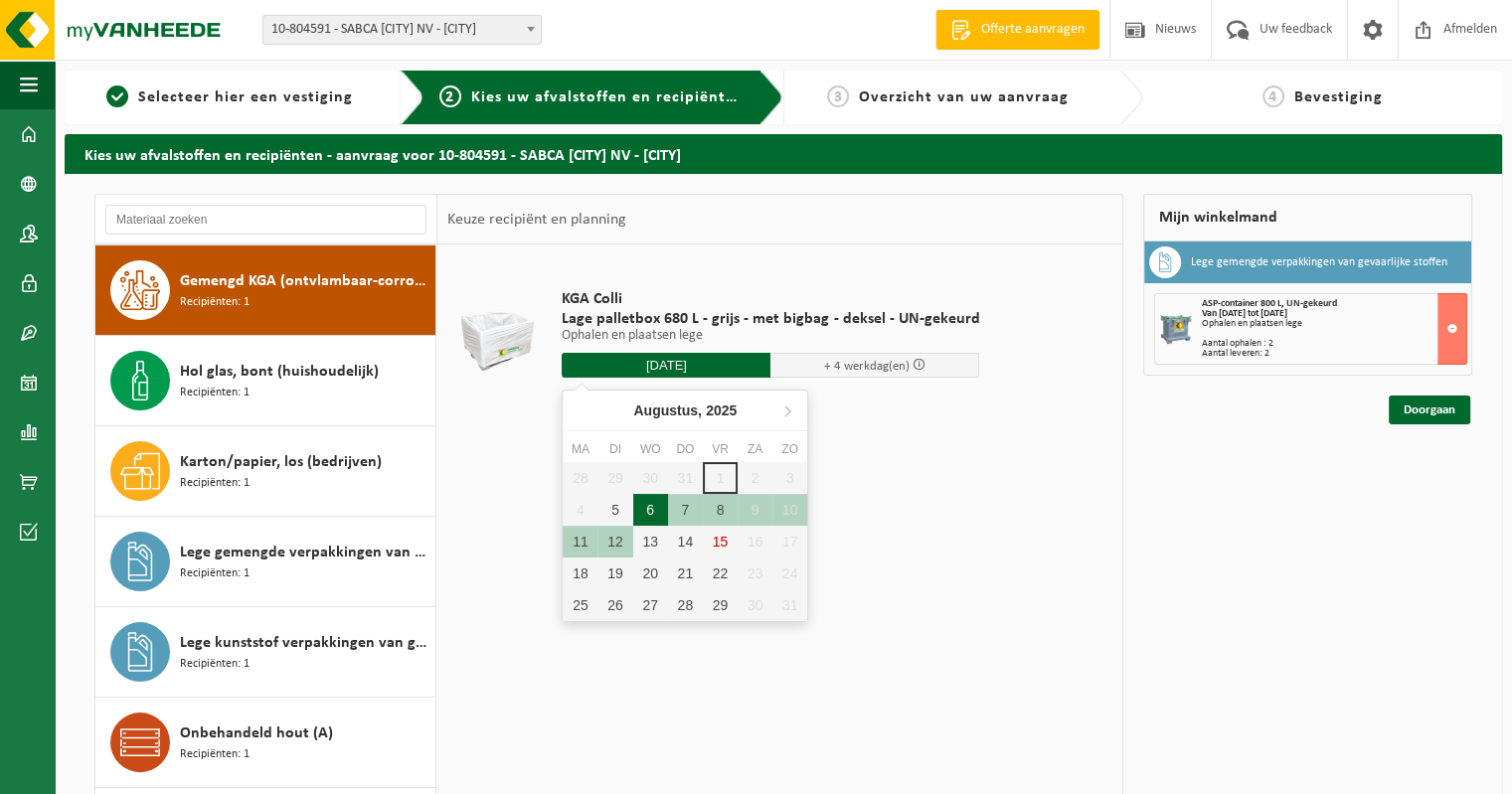 type on "Van 2025-08-06" 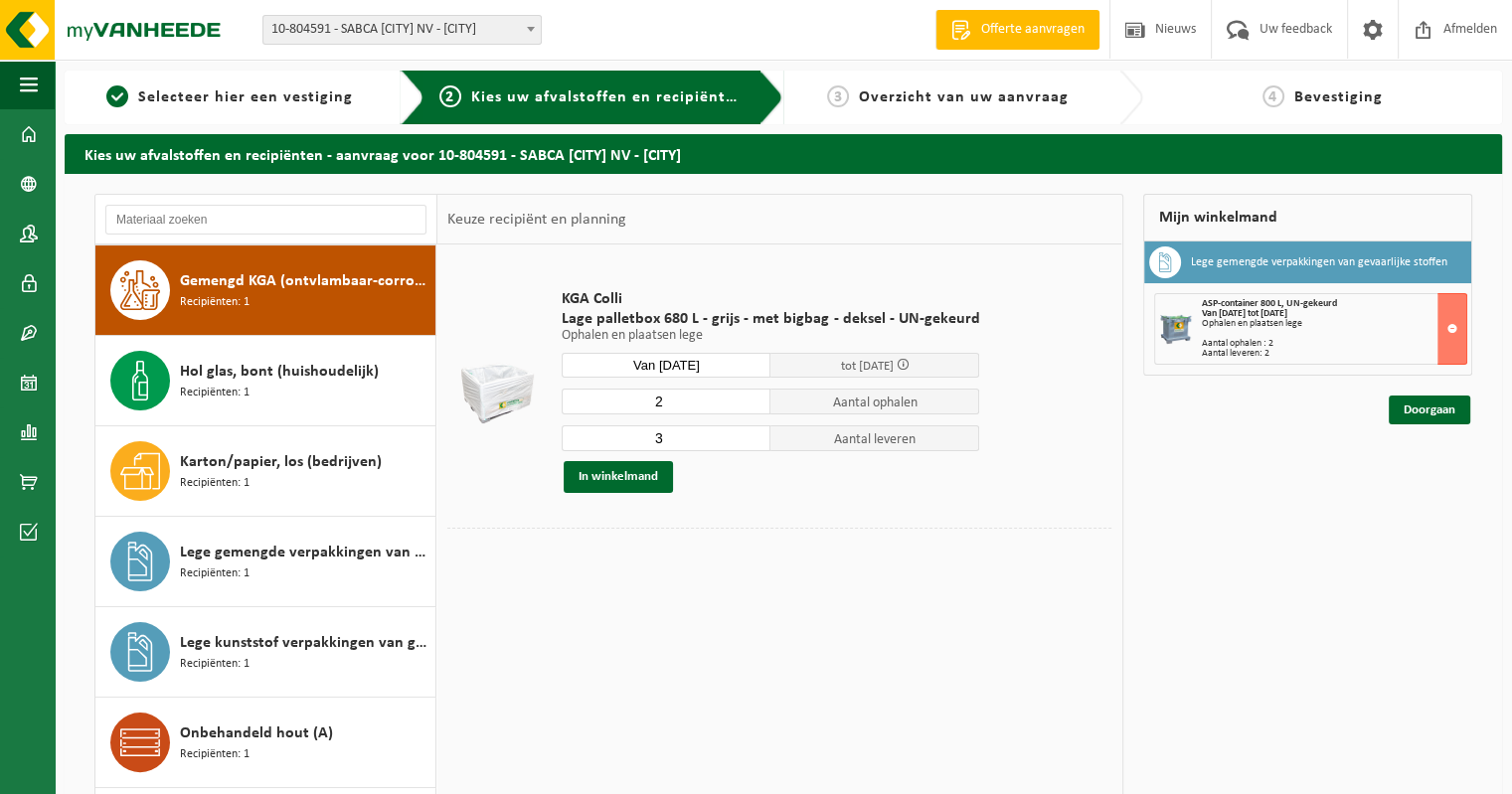 type on "2" 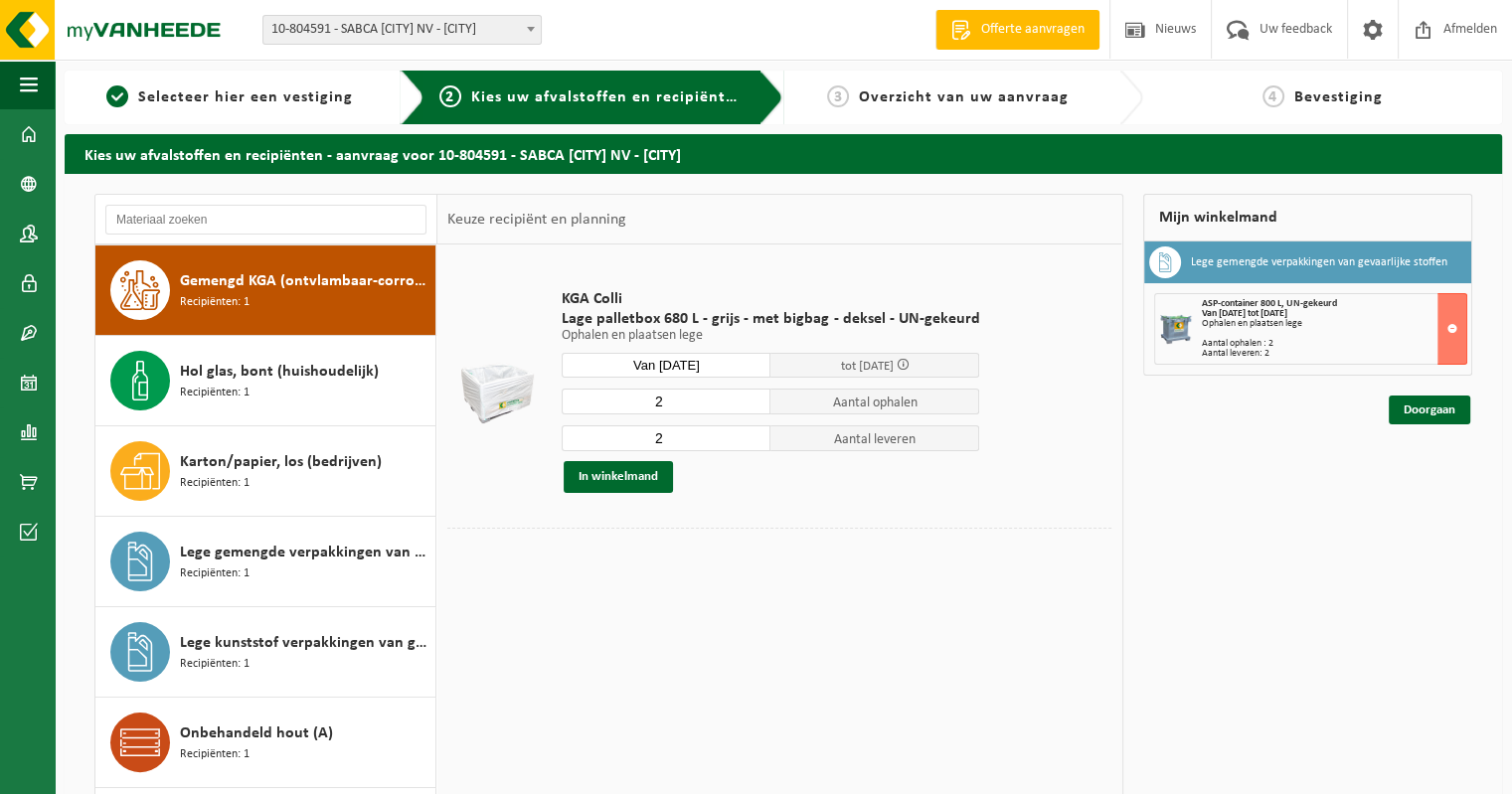 type on "2" 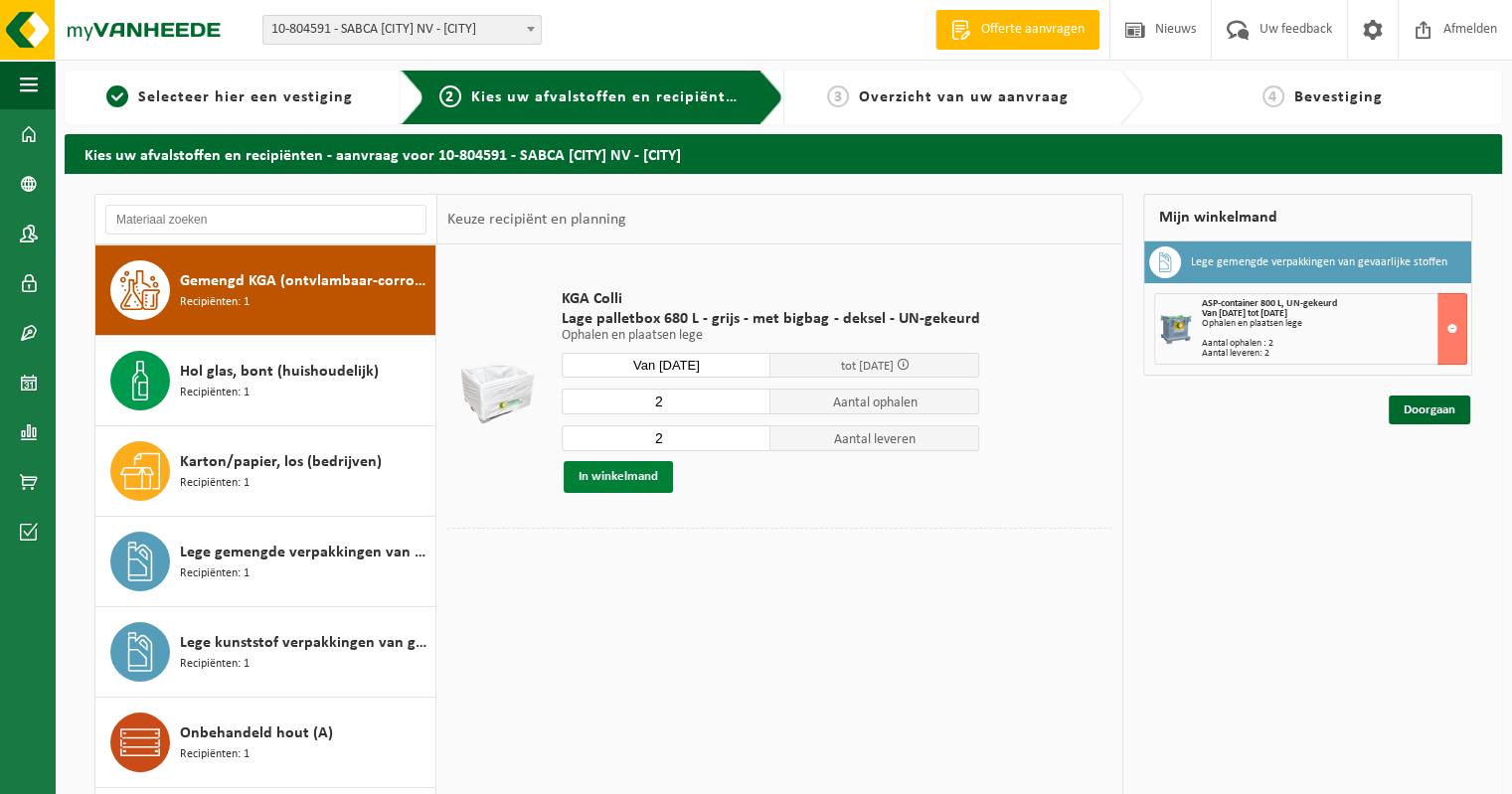 click on "In winkelmand" at bounding box center (618, 477) 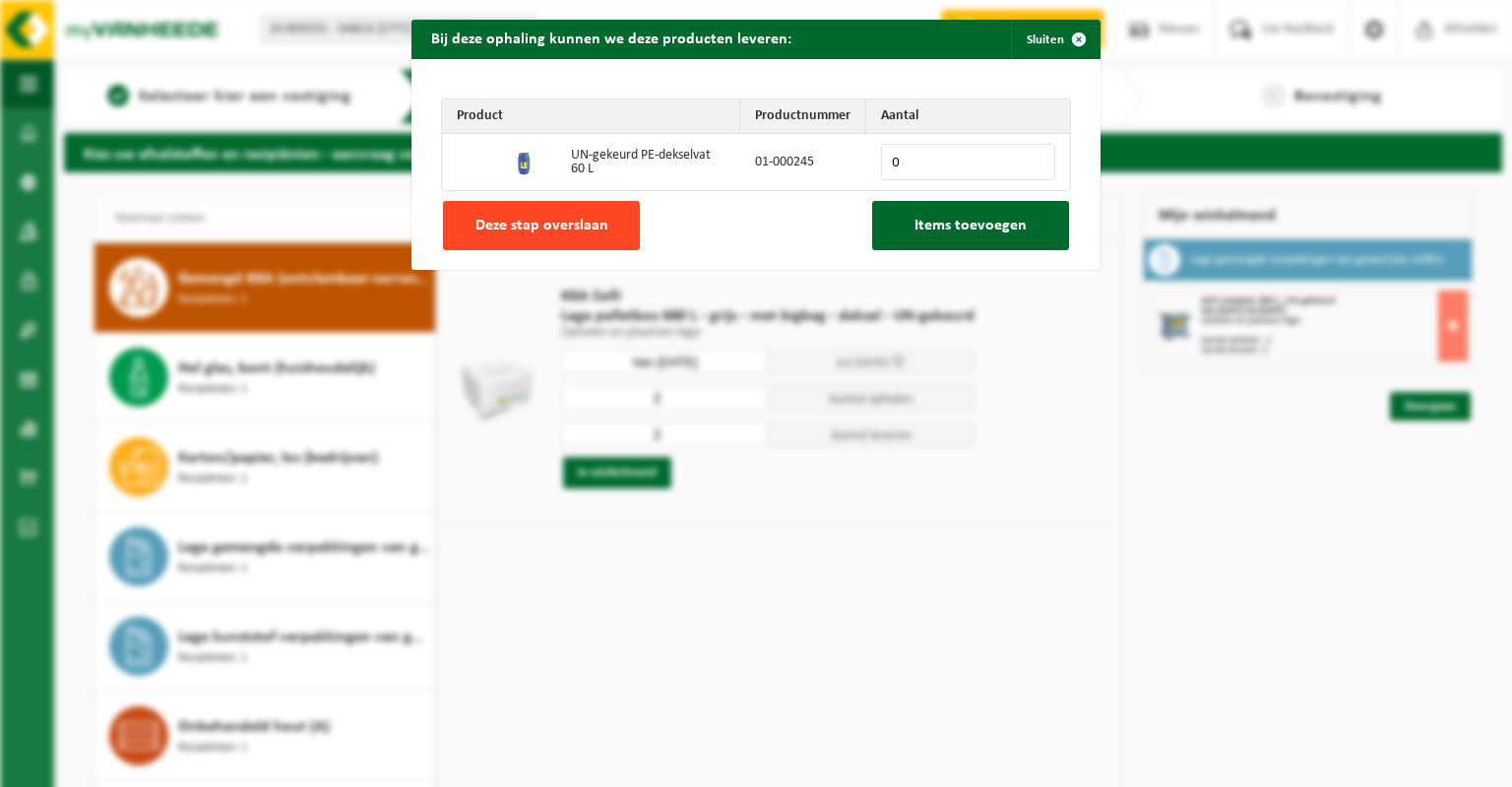 click on "Deze stap overslaan" at bounding box center [541, 226] 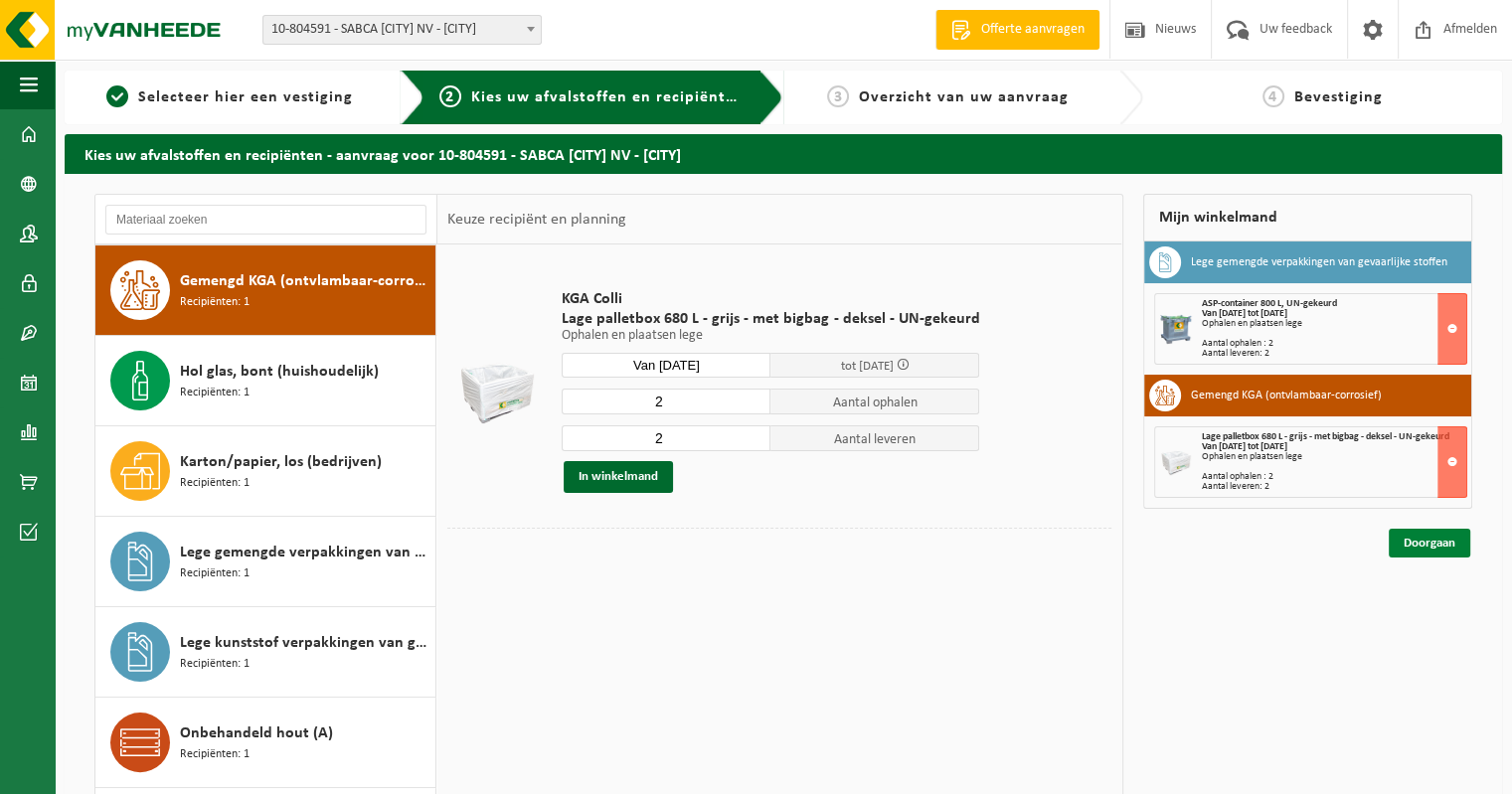 click on "Doorgaan" at bounding box center [1429, 543] 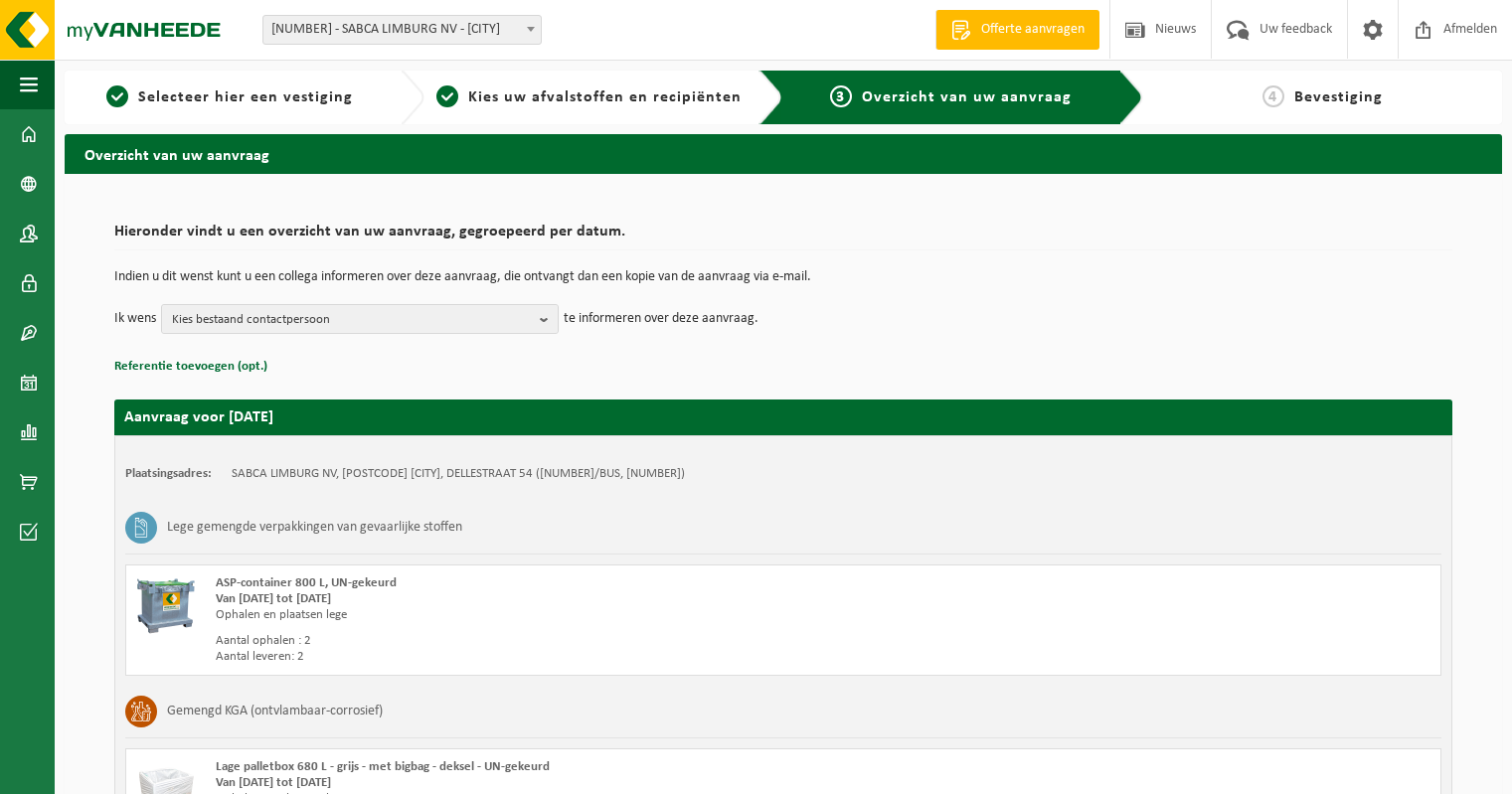 scroll, scrollTop: 0, scrollLeft: 0, axis: both 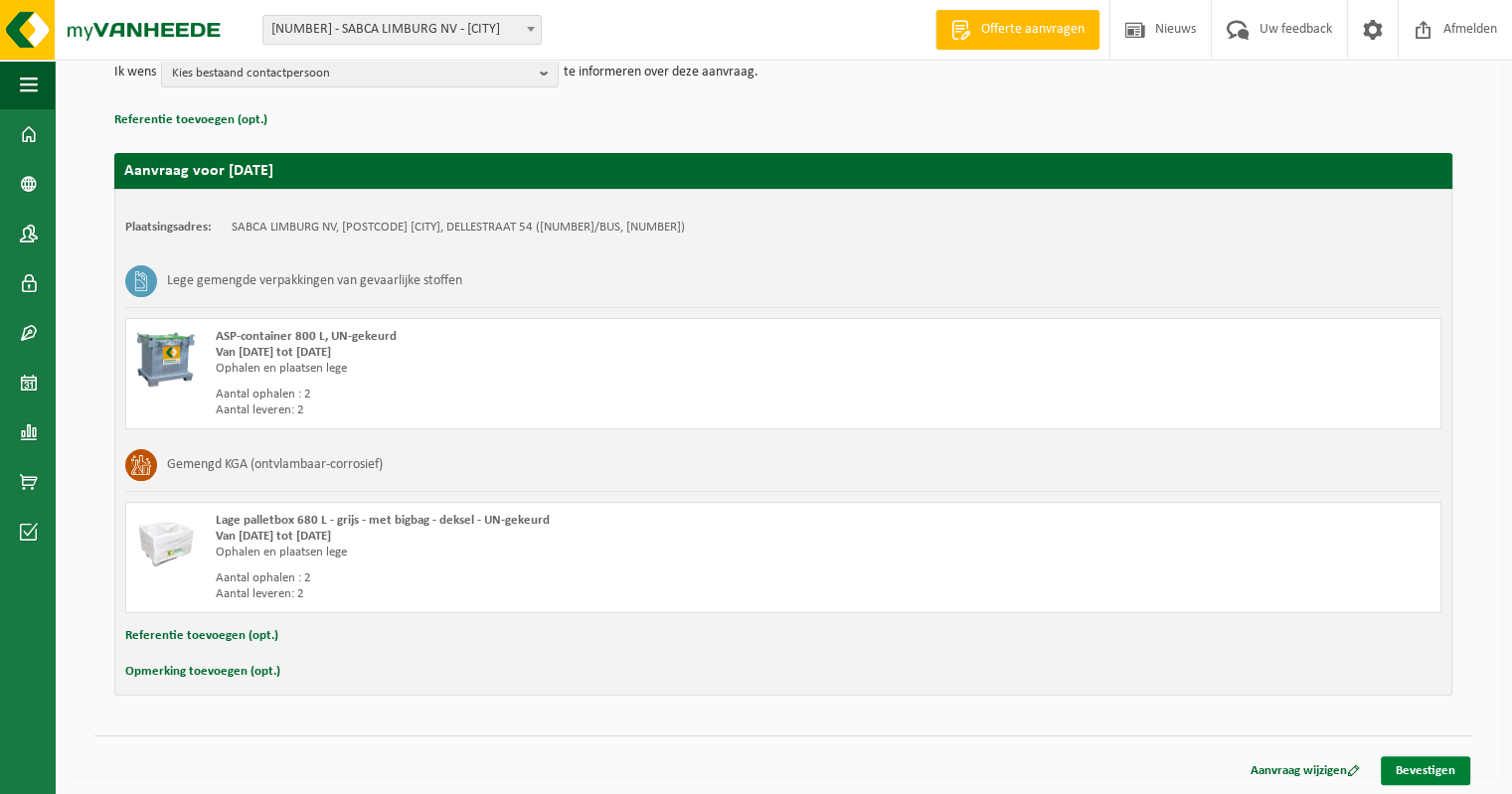 click on "Bevestigen" at bounding box center [1426, 770] 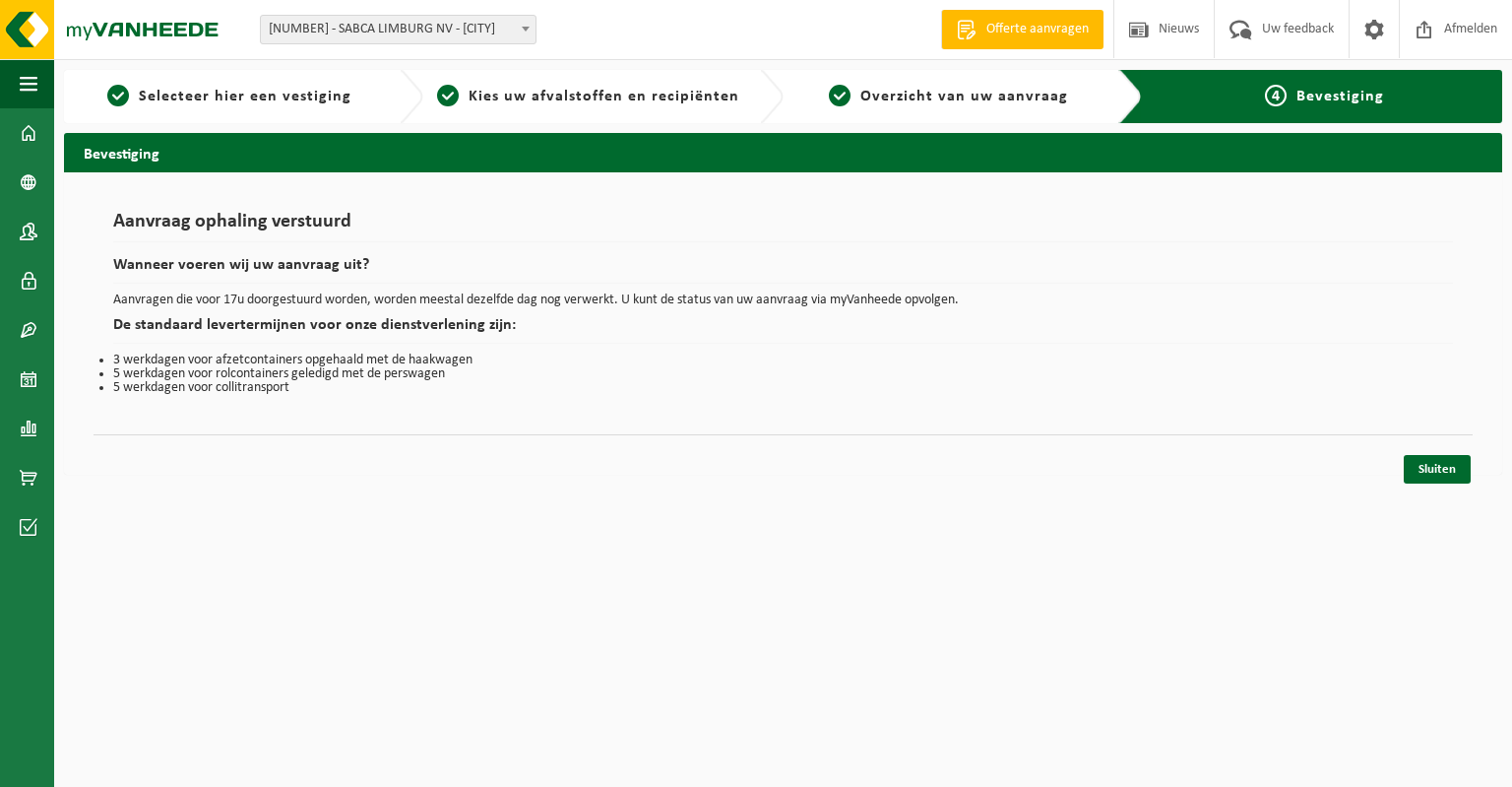 scroll, scrollTop: 0, scrollLeft: 0, axis: both 